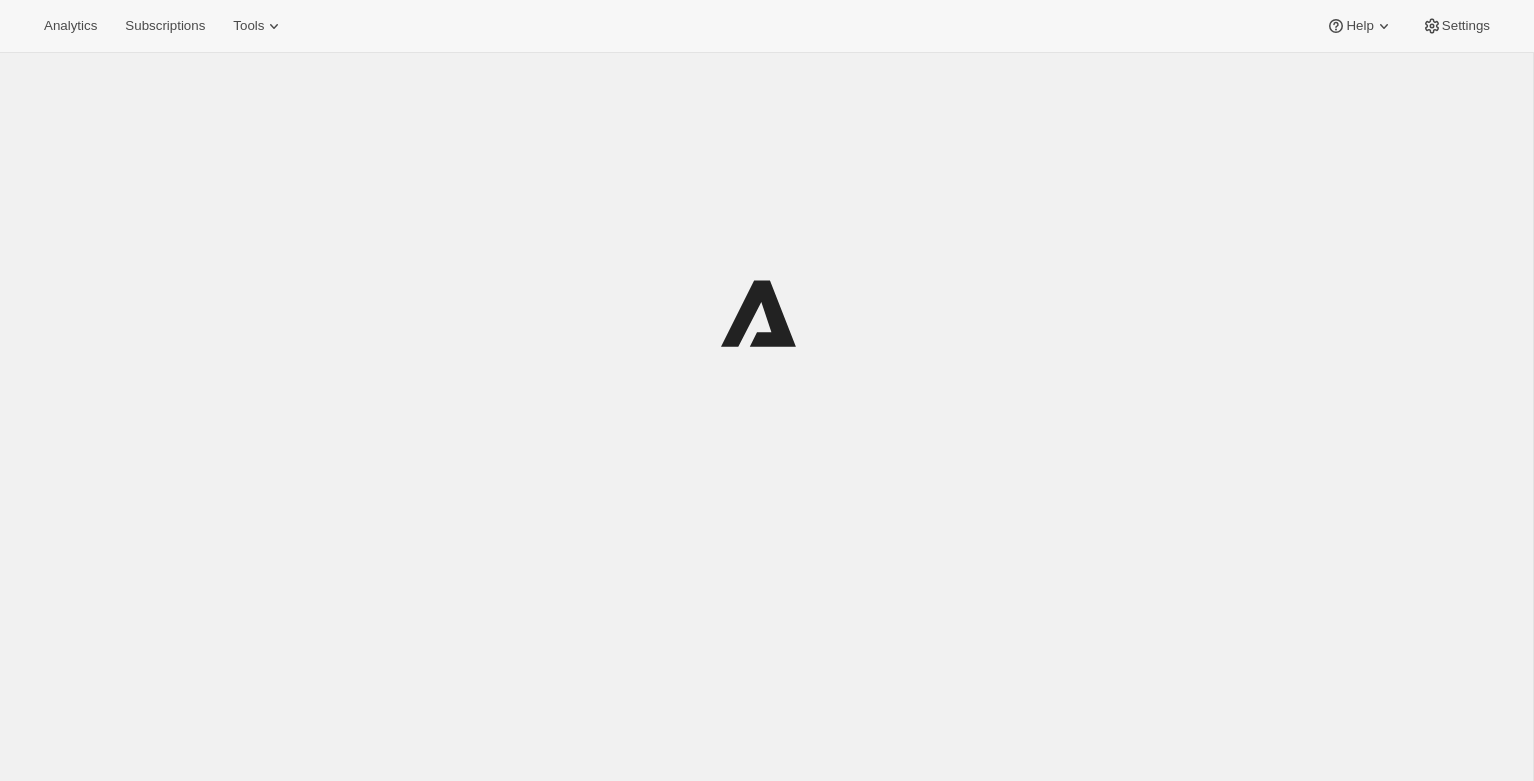 scroll, scrollTop: 0, scrollLeft: 0, axis: both 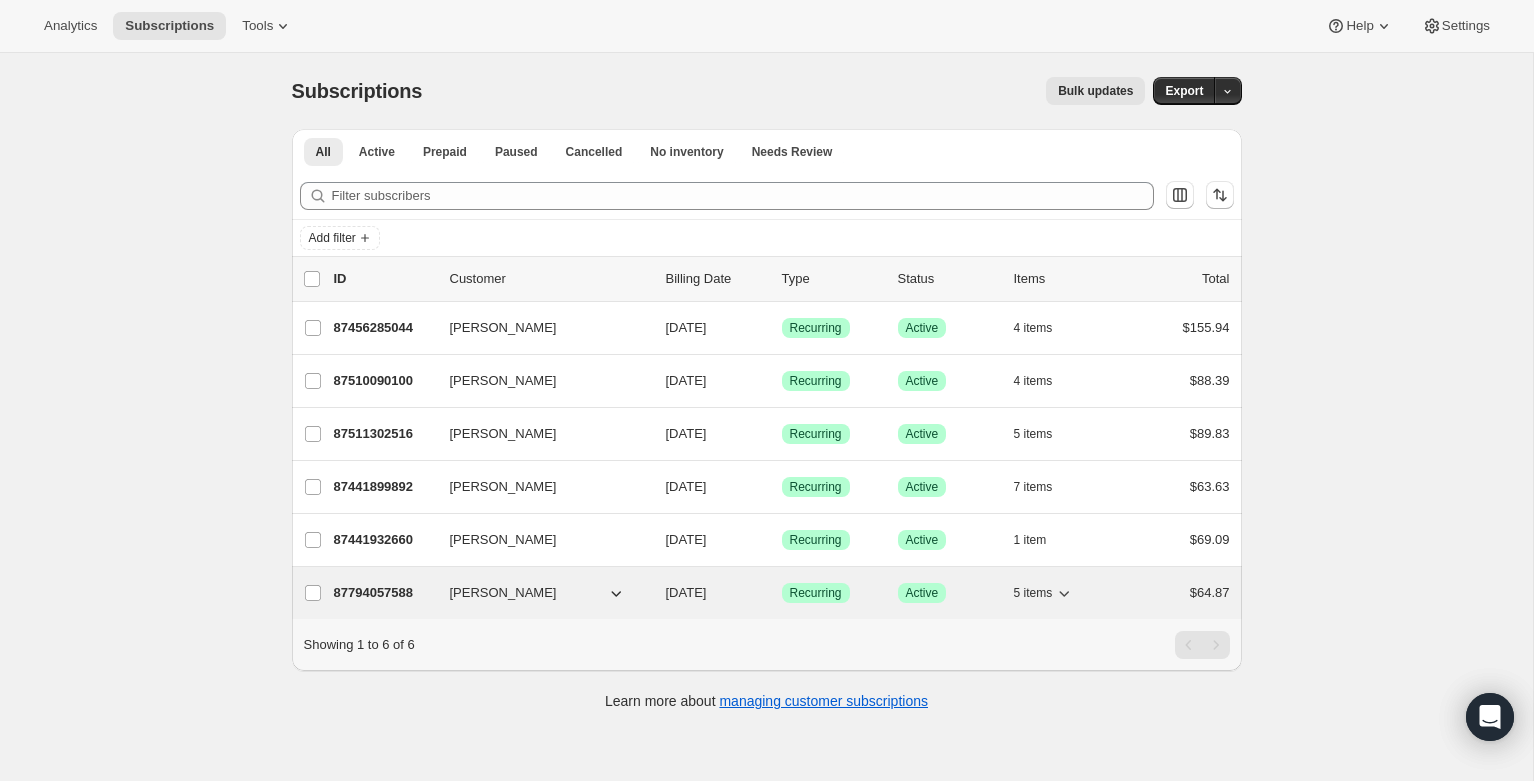 click on "87794057588" at bounding box center [384, 593] 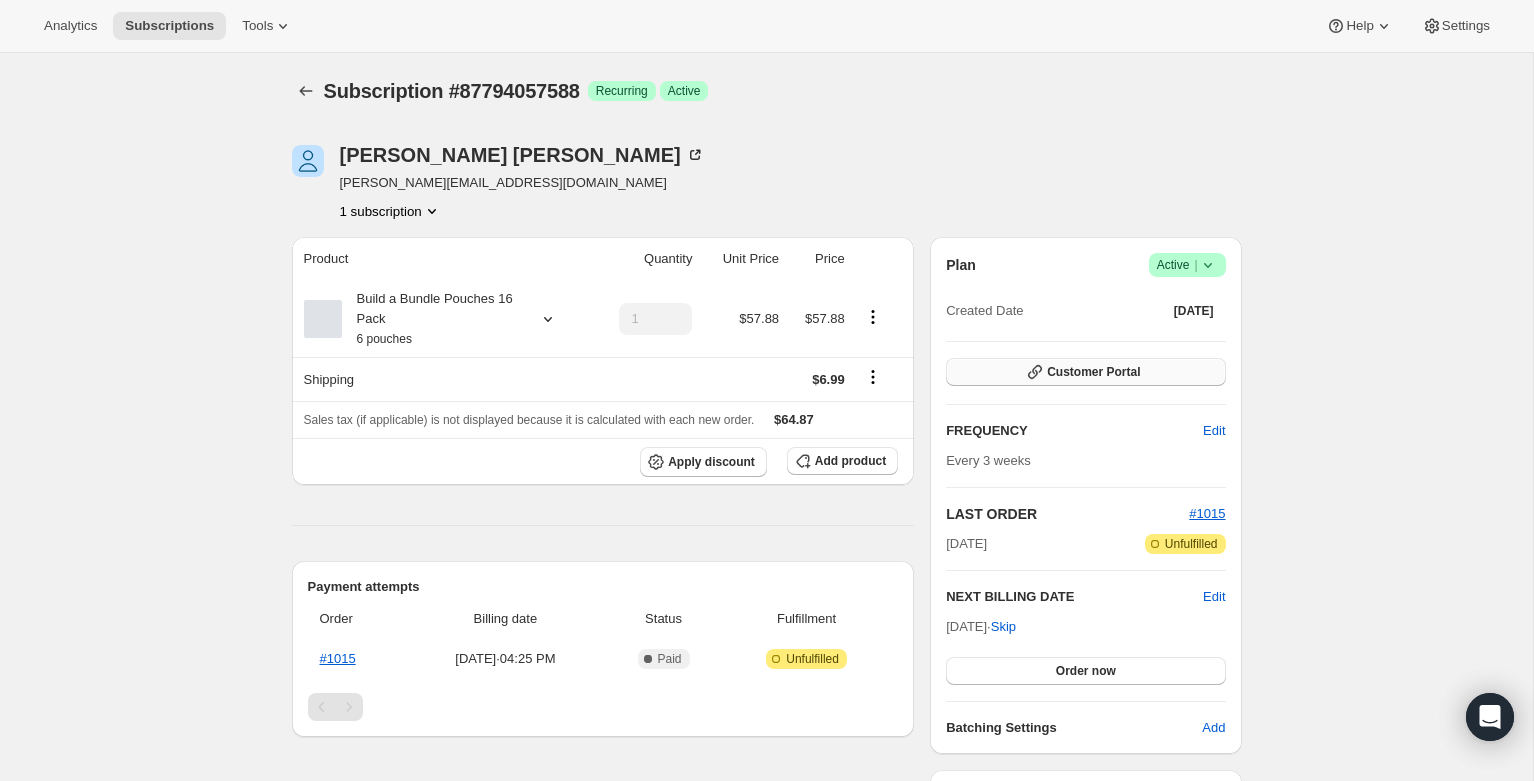 click on "Customer Portal" at bounding box center [1093, 372] 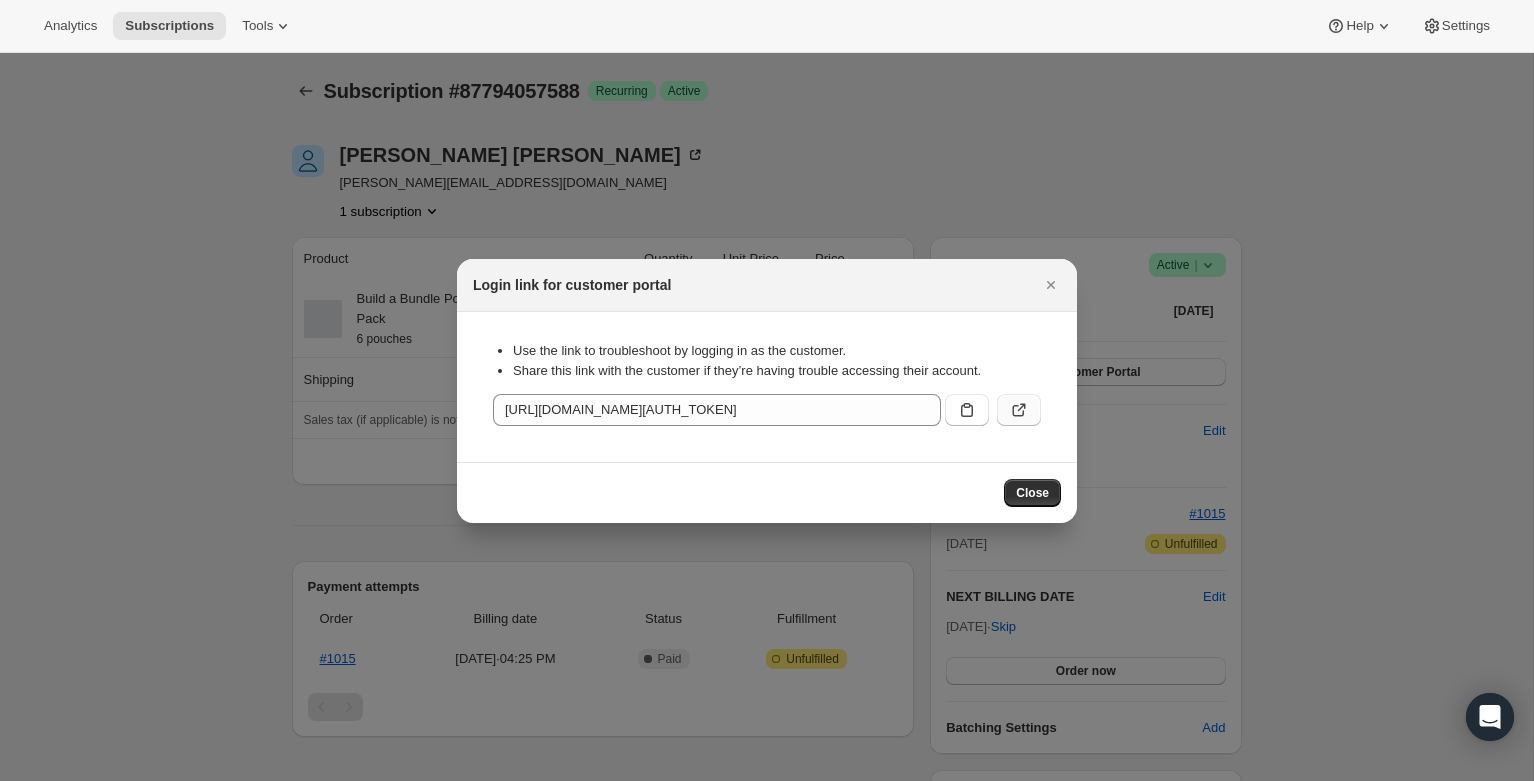 click 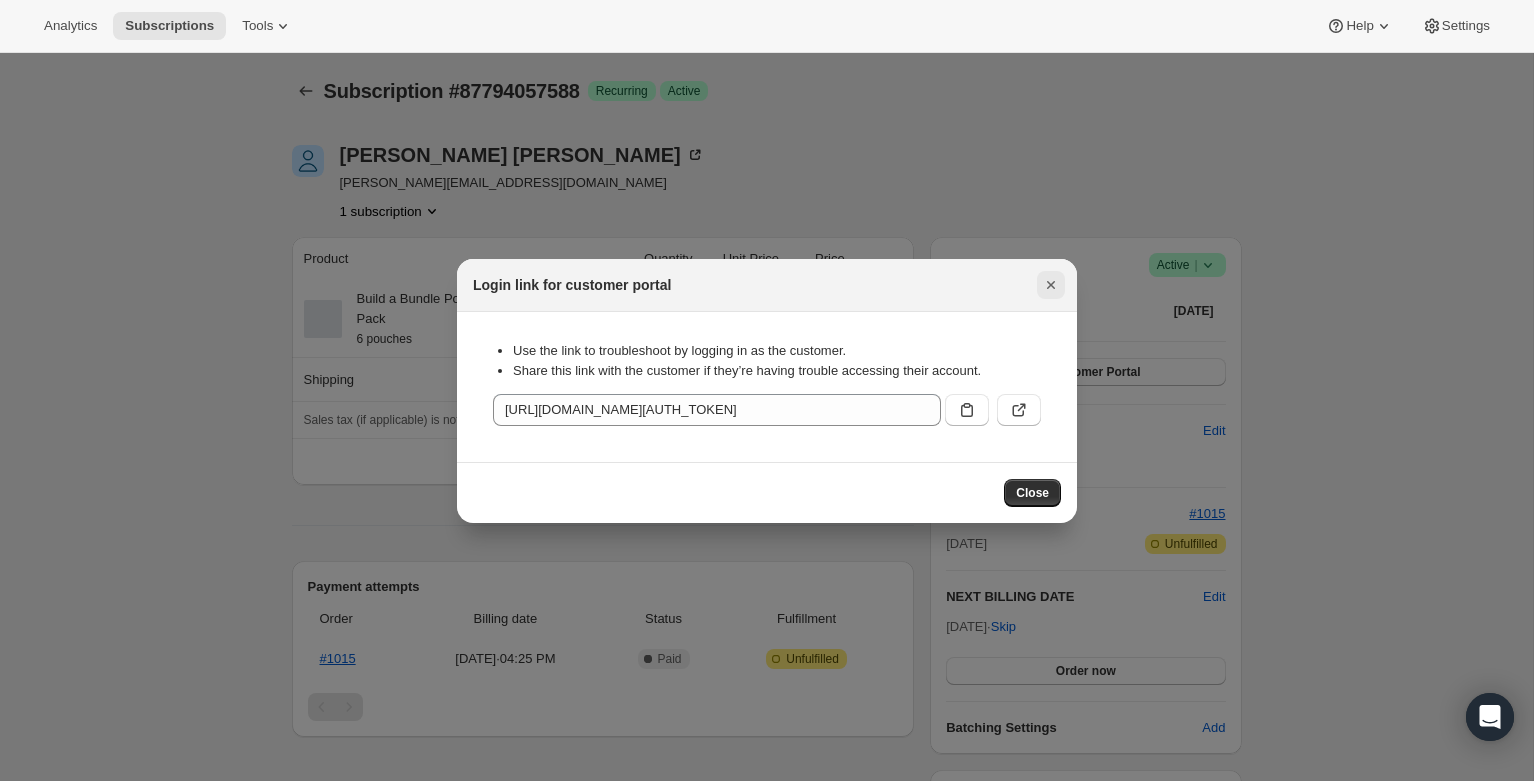 click 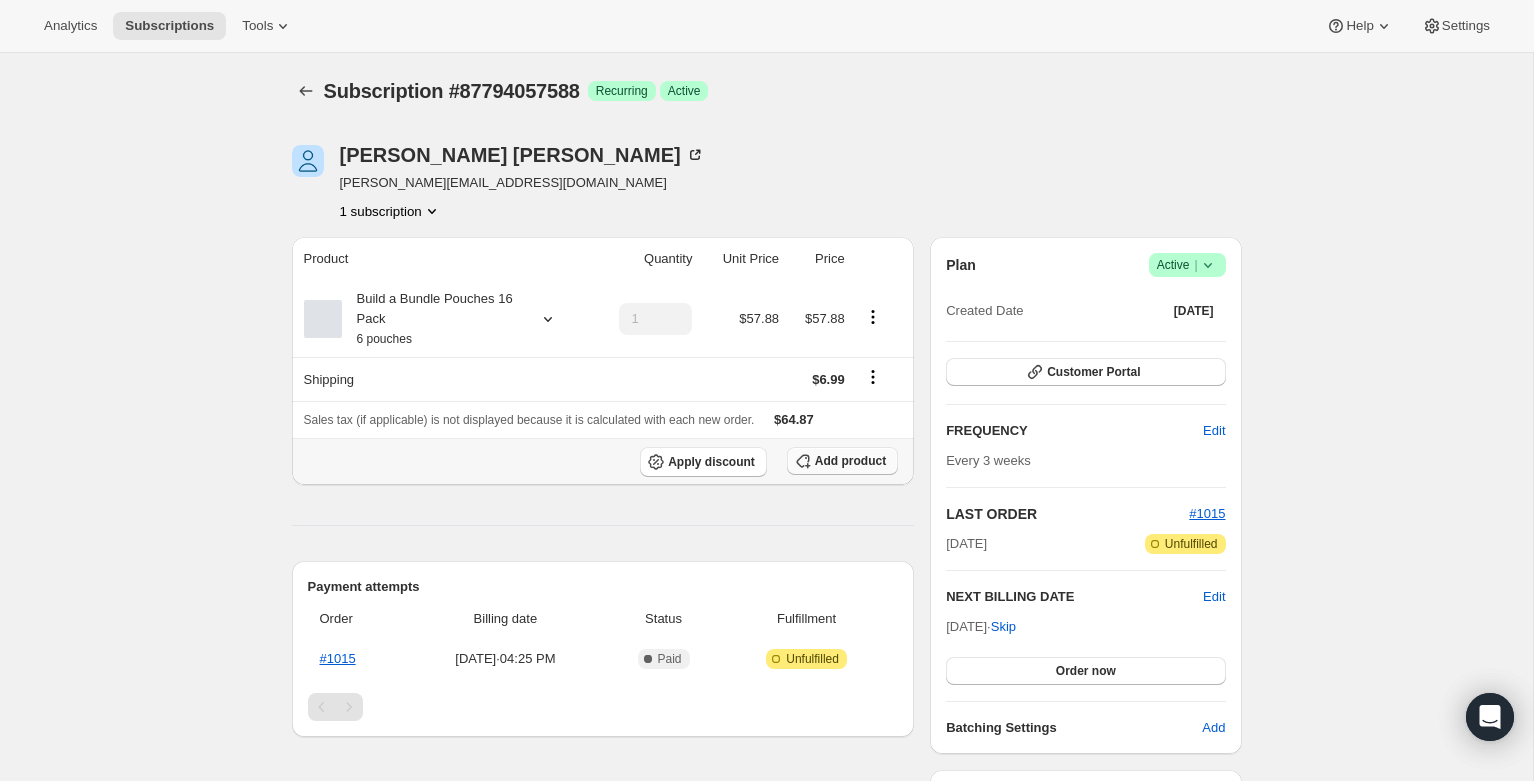 click on "Add product" at bounding box center [842, 461] 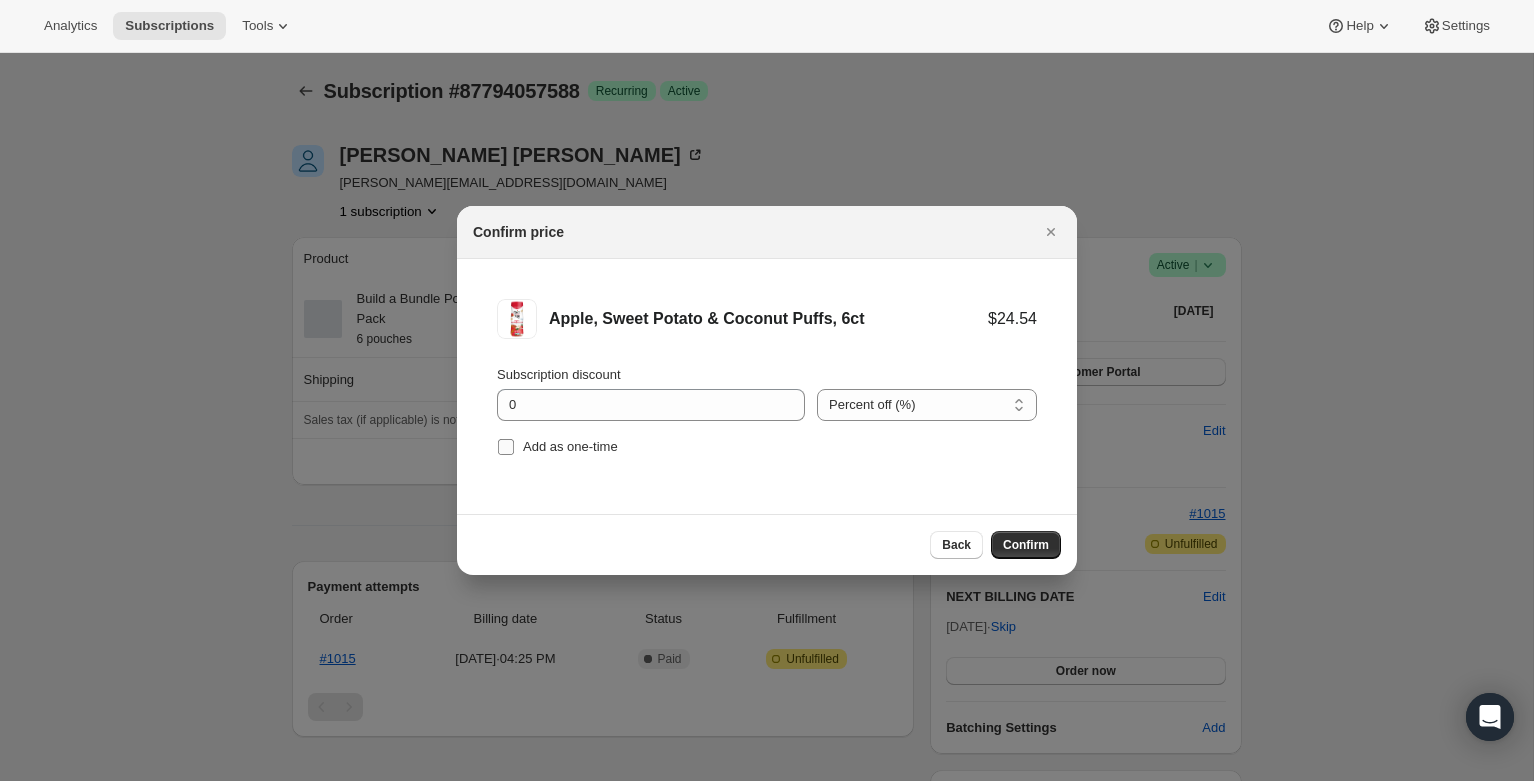 click on "Add as one-time" at bounding box center [570, 446] 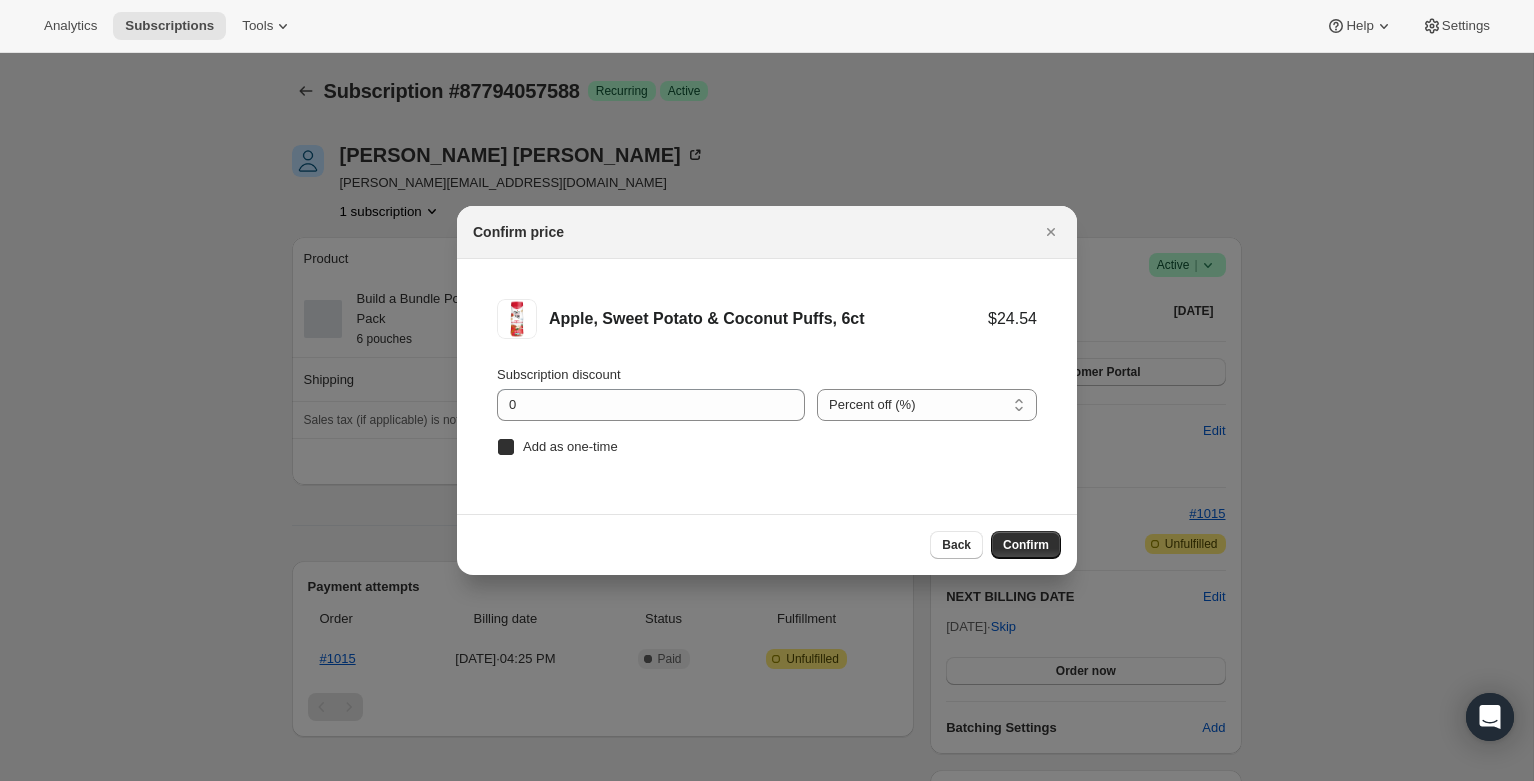 checkbox on "true" 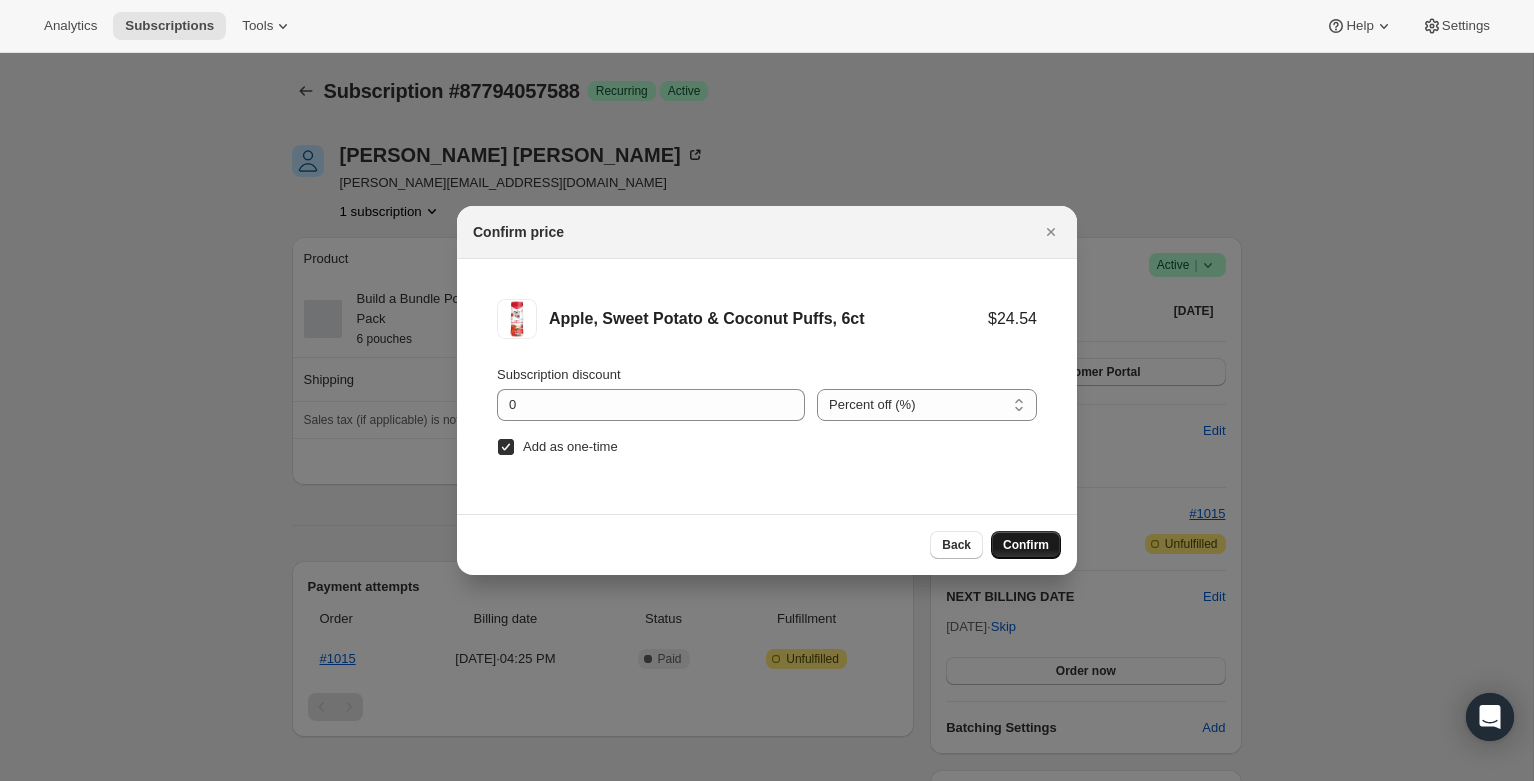 click on "Confirm" at bounding box center (1026, 545) 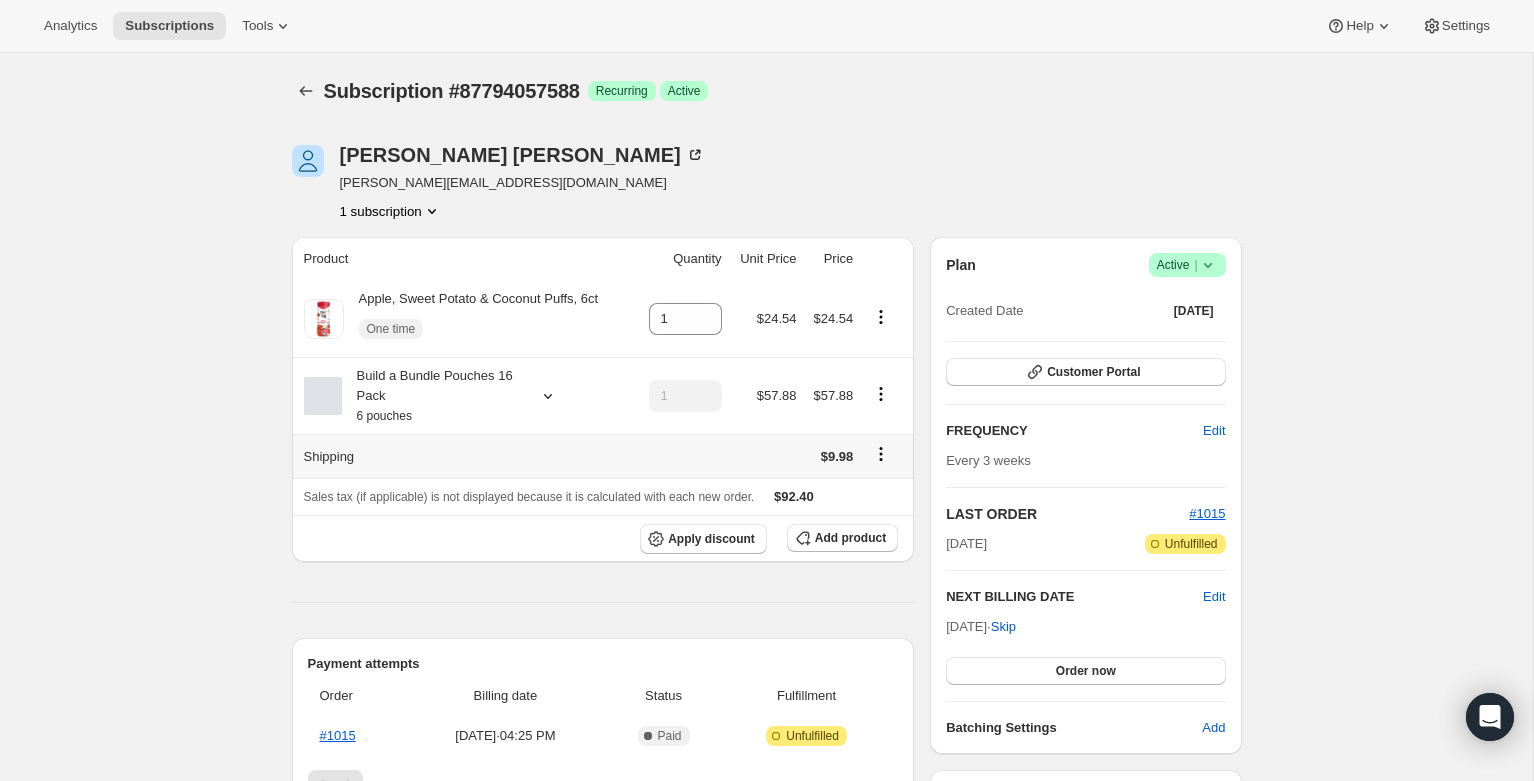 click 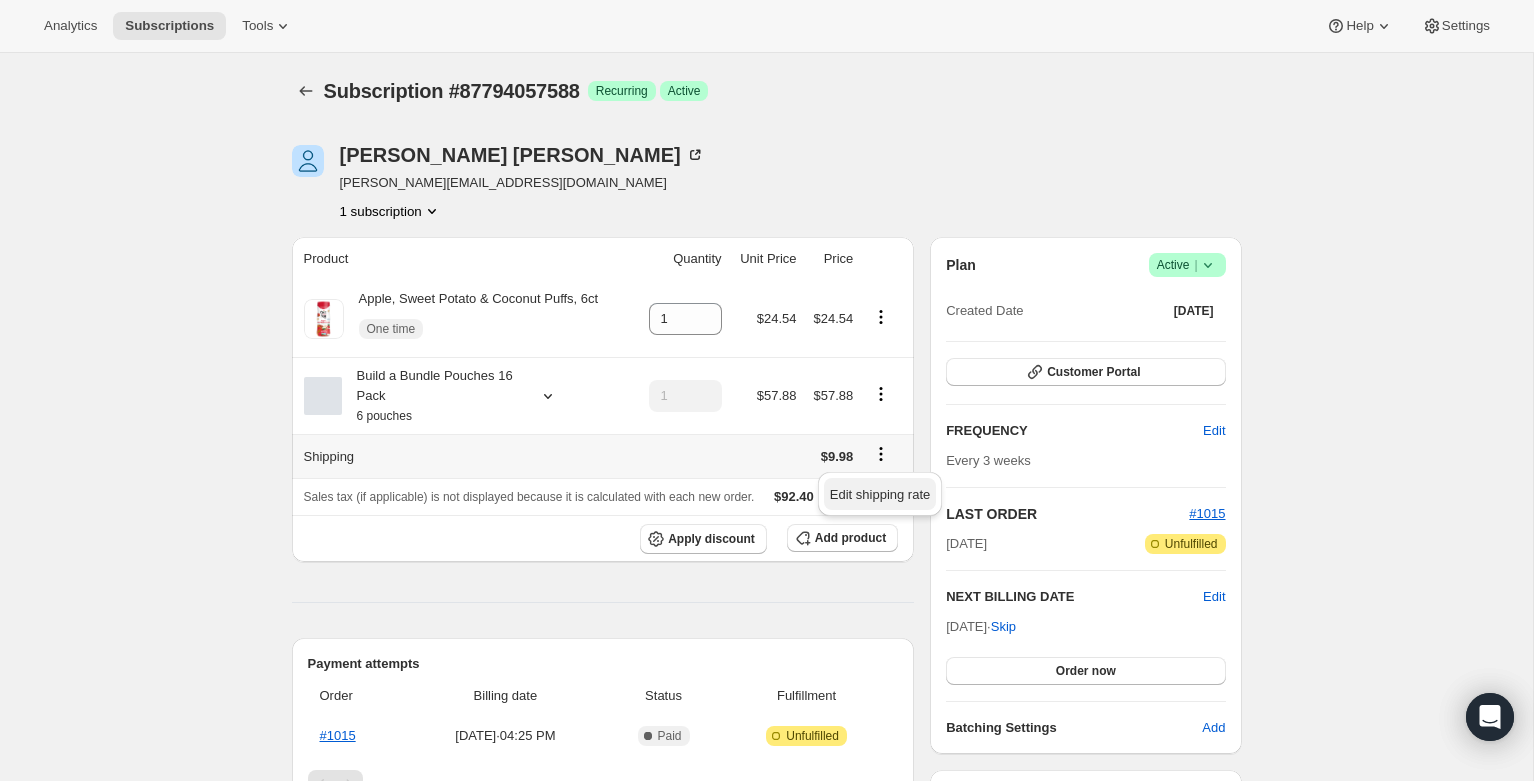 click on "Edit shipping rate" at bounding box center [880, 494] 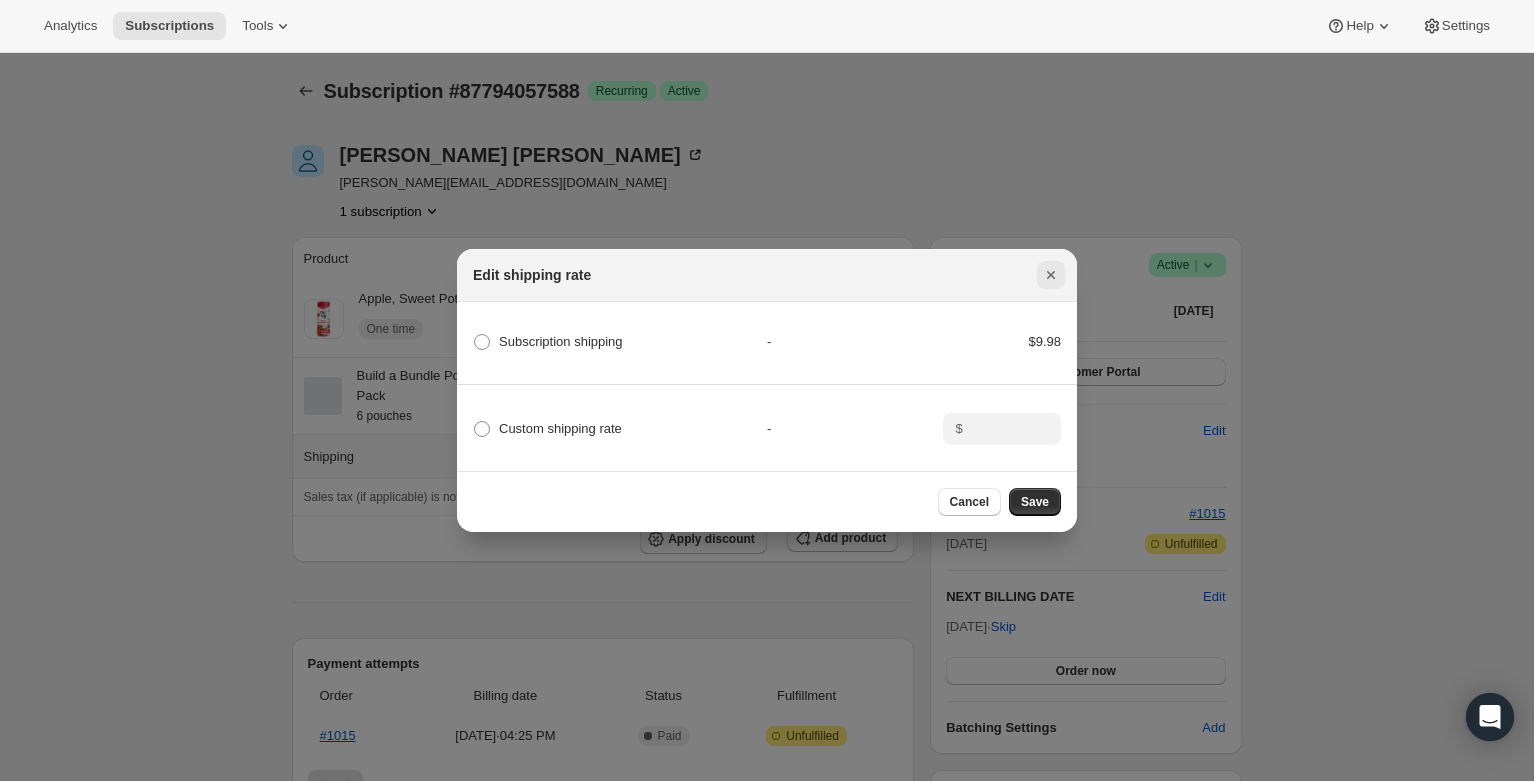 click 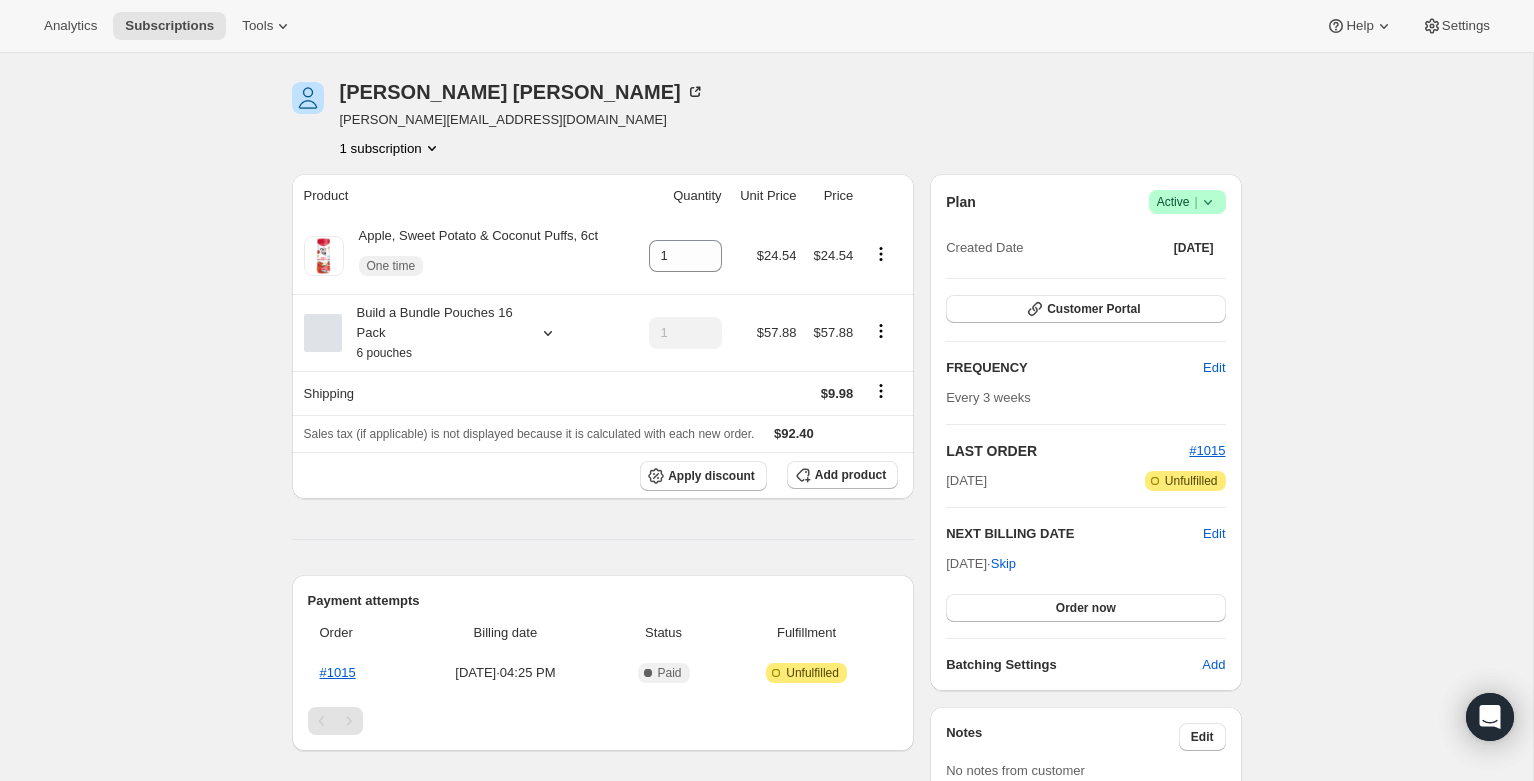 scroll, scrollTop: 71, scrollLeft: 0, axis: vertical 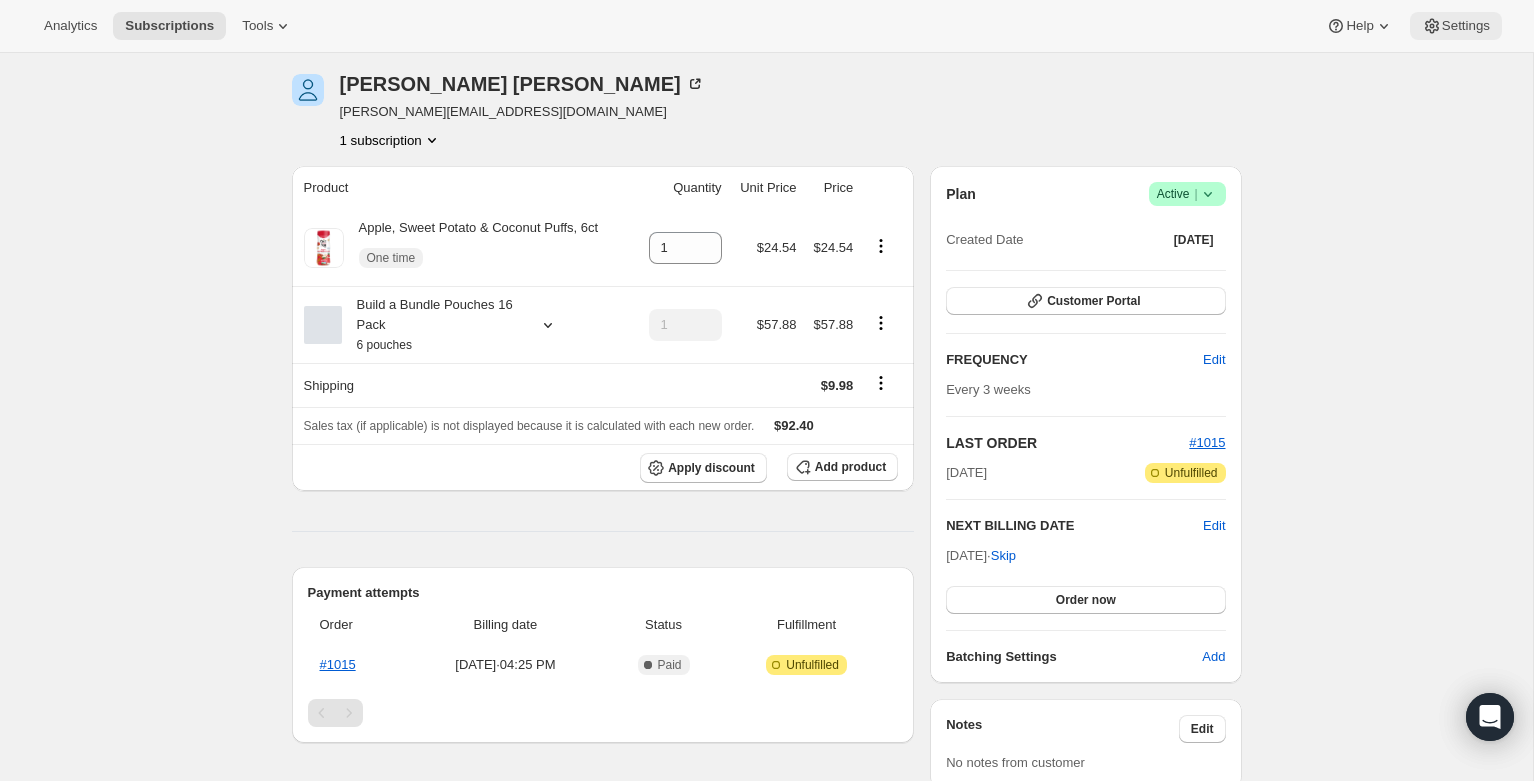 click on "Settings" at bounding box center [1466, 26] 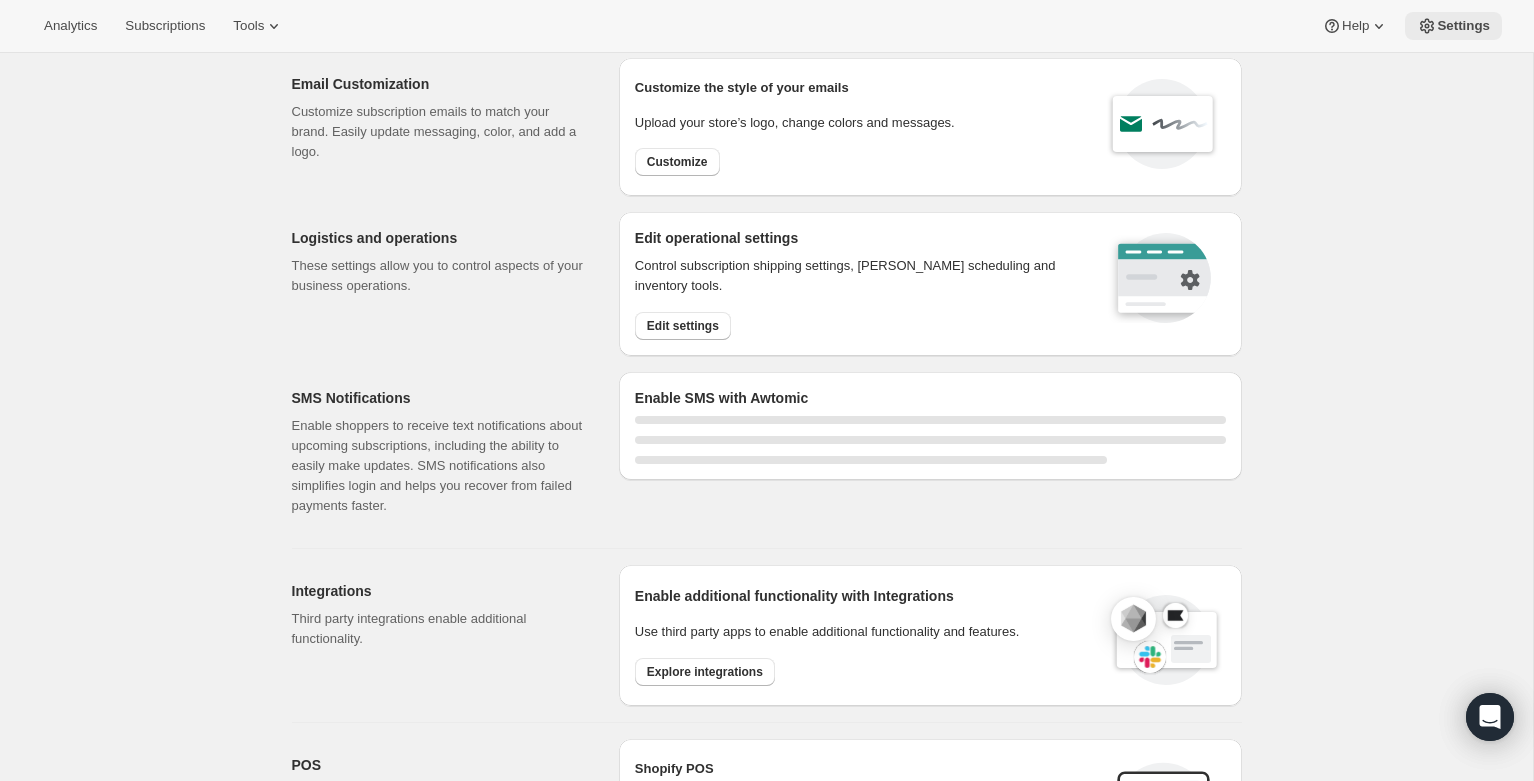 scroll, scrollTop: 0, scrollLeft: 0, axis: both 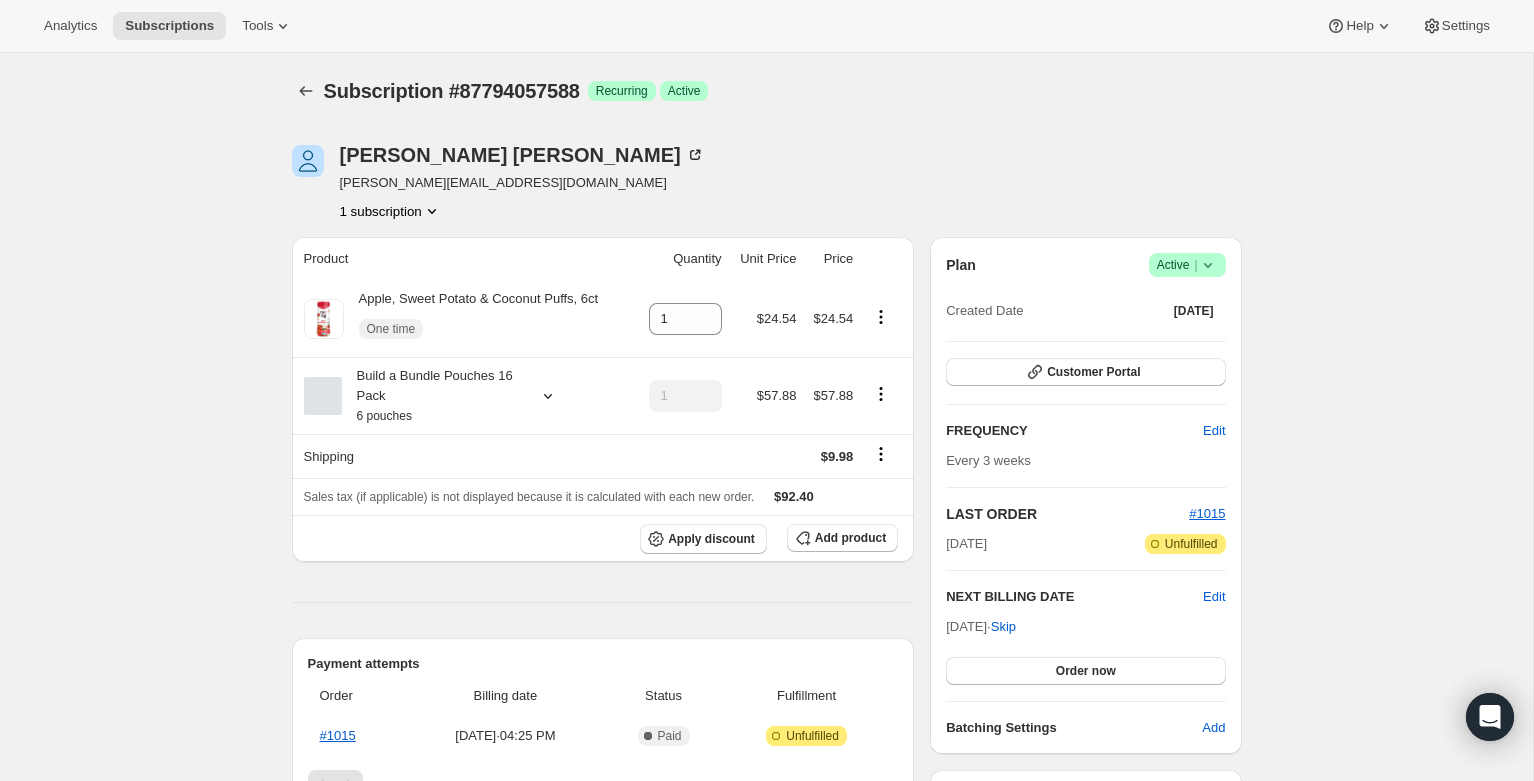 click on "[PERSON_NAME] [PERSON_NAME][EMAIL_ADDRESS][DOMAIN_NAME] 1 subscription" at bounding box center (624, 183) 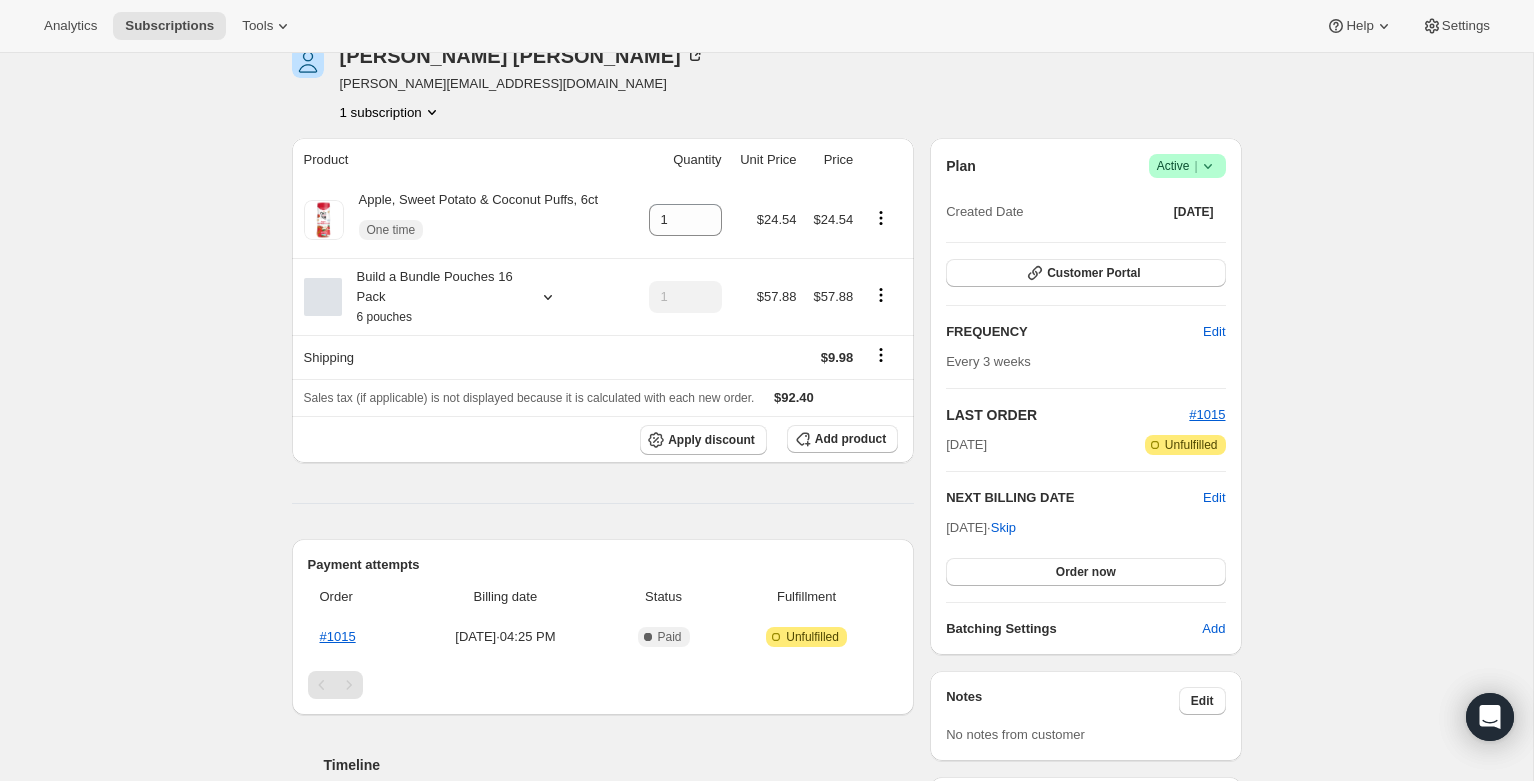 scroll, scrollTop: 121, scrollLeft: 0, axis: vertical 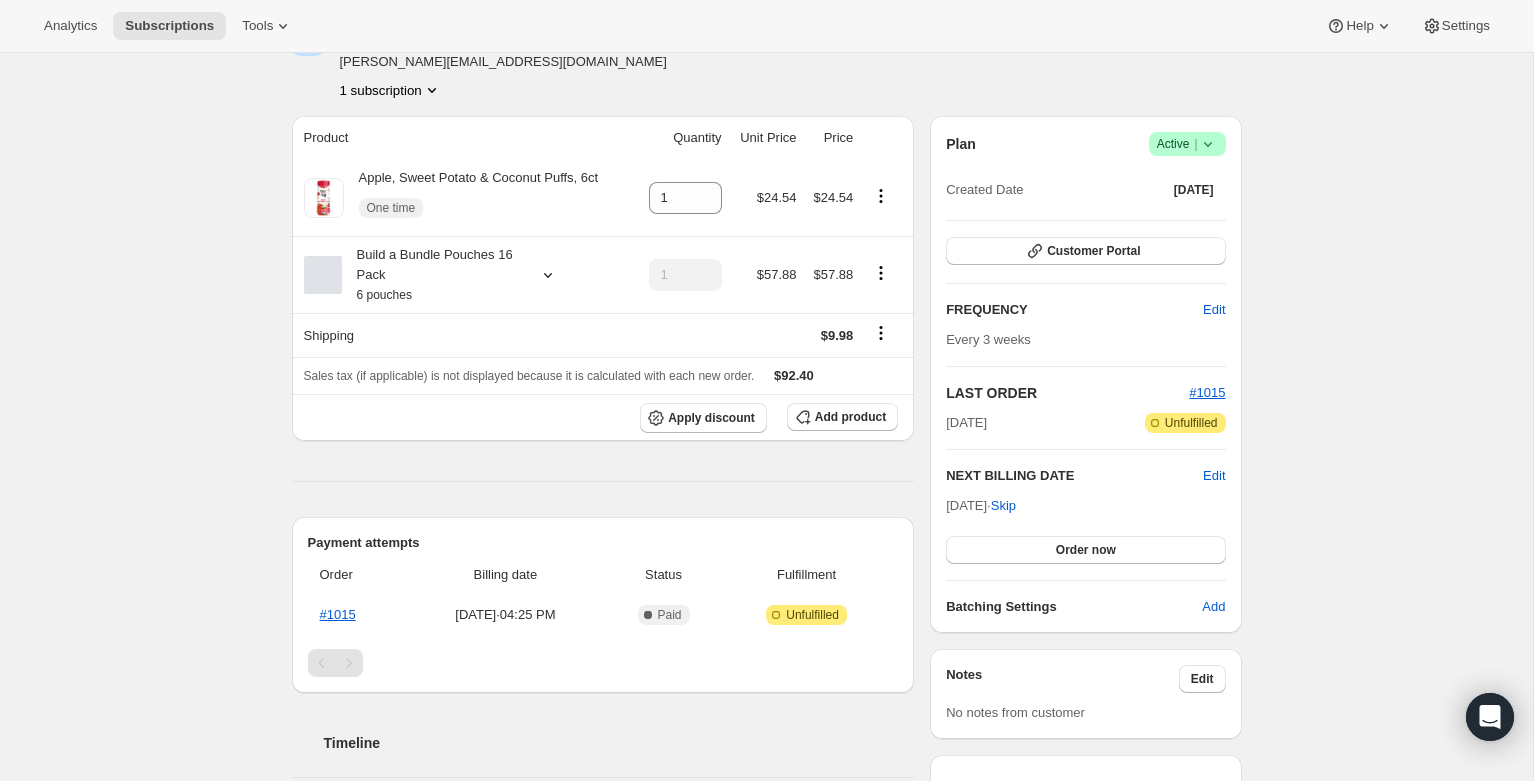click 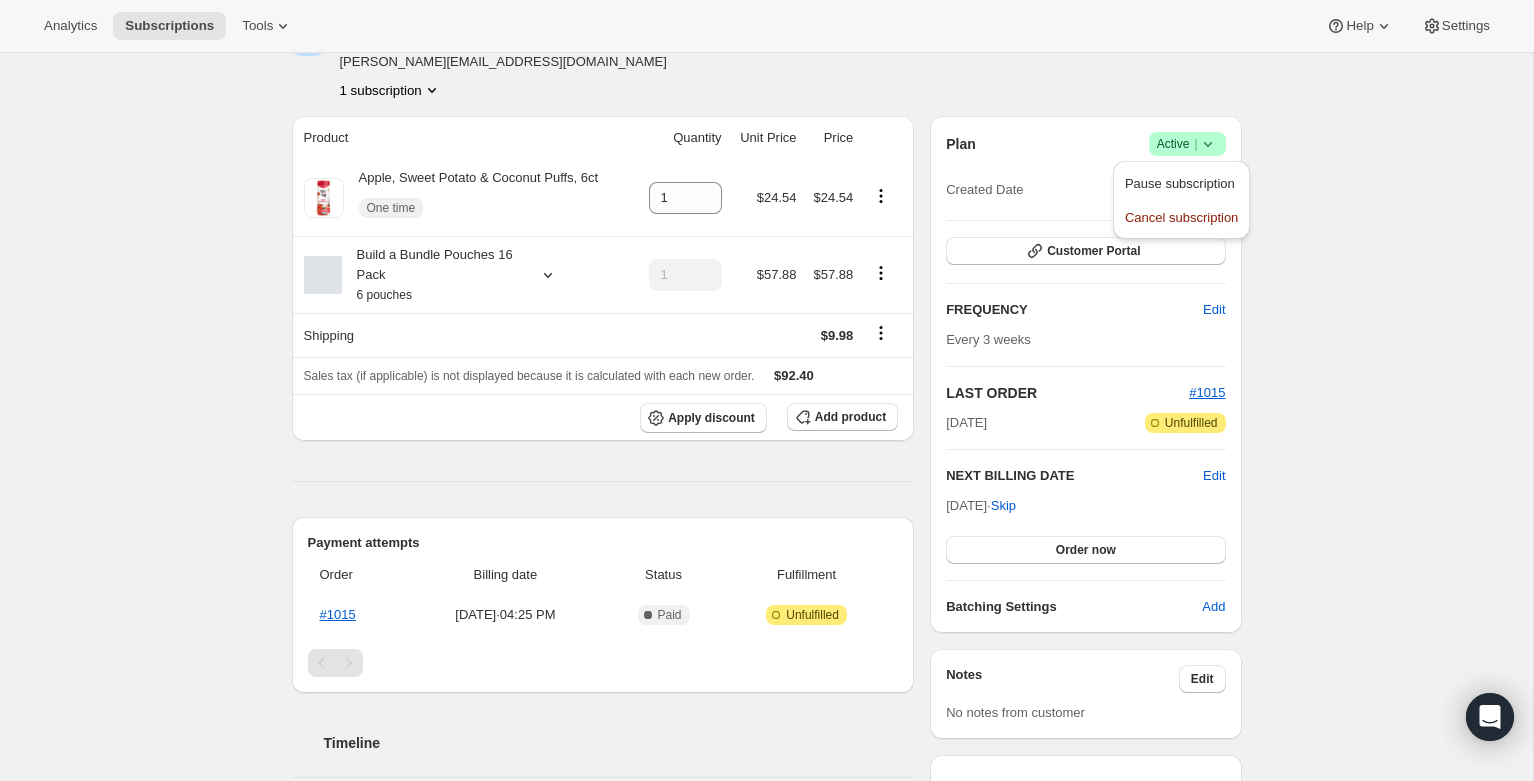 click on "Subscription #87794057588. This page is ready Subscription #87794057588 Success Recurring Success Active [PERSON_NAME] [PERSON_NAME][EMAIL_ADDRESS][DOMAIN_NAME] 1 subscription Product Quantity Unit Price Price Apple, Sweet Potato & Coconut Puffs, 6ct One time 1 $24.54 $24.54 Build a Bundle Pouches 16 Pack  6 pouches 1 $57.88 $57.88 Shipping $9.98 Sales tax (if applicable) is not displayed because it is calculated with each new order.   $92.40 Apply discount Add product Payment attempts Order Billing date Status Fulfillment #1015 [DATE]  ·  04:25 PM  Complete Paid Attention Incomplete Unfulfilled Timeline [DATE] [PERSON_NAME] added 1 Apple, Sweet Potato & Coconut Puffs, 6ct (One-time) via Admin.  04:26 PM [PERSON_NAME]  created the subscription order.  View order 04:25 PM Plan Success Active | Created Date [DATE] Customer Portal FREQUENCY Edit Every 3 weeks LAST ORDER #1015 [DATE] Attention Incomplete Unfulfilled NEXT BILLING DATE Edit [DATE]   ·  Skip Order now Batching Settings" at bounding box center [766, 546] 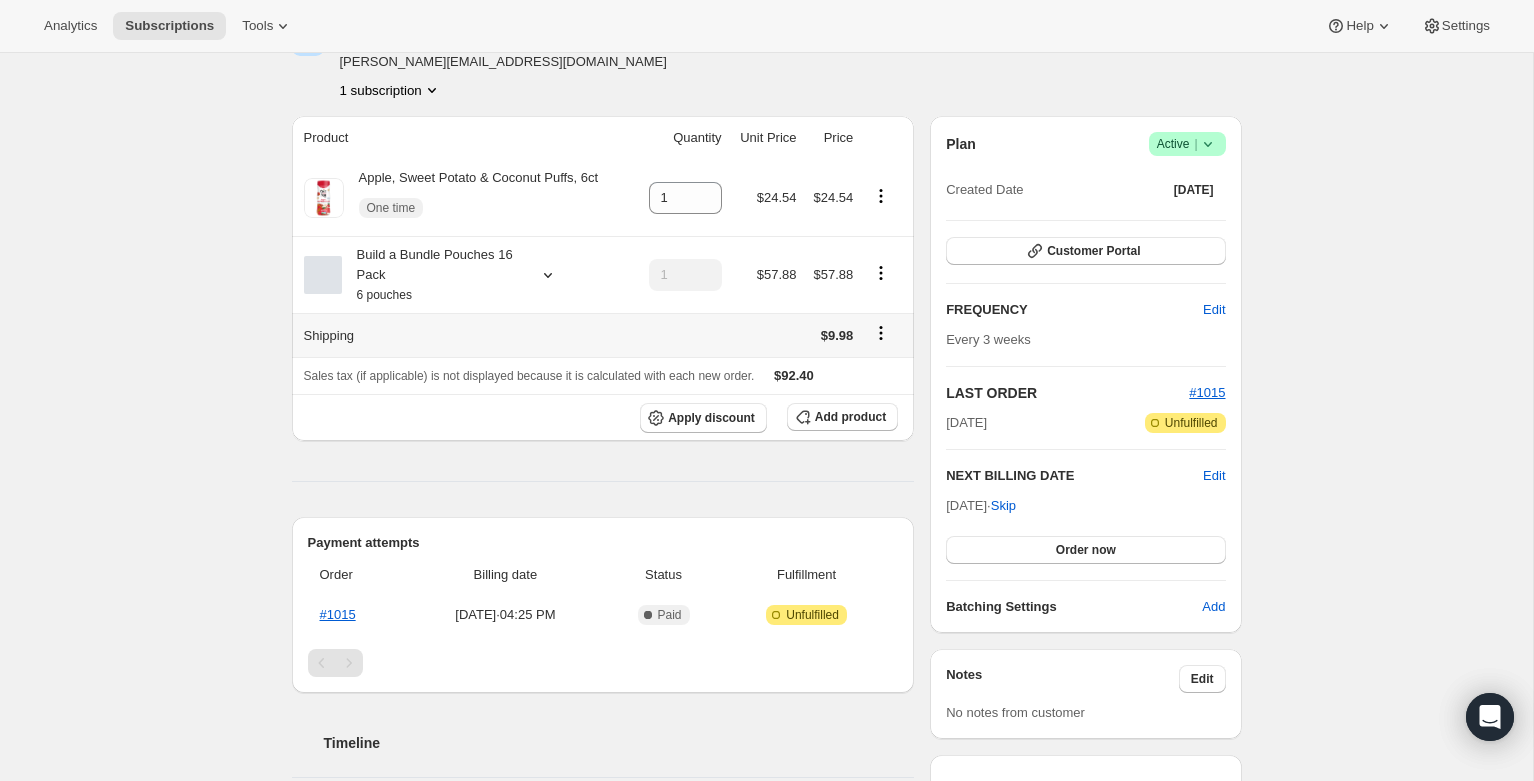 click 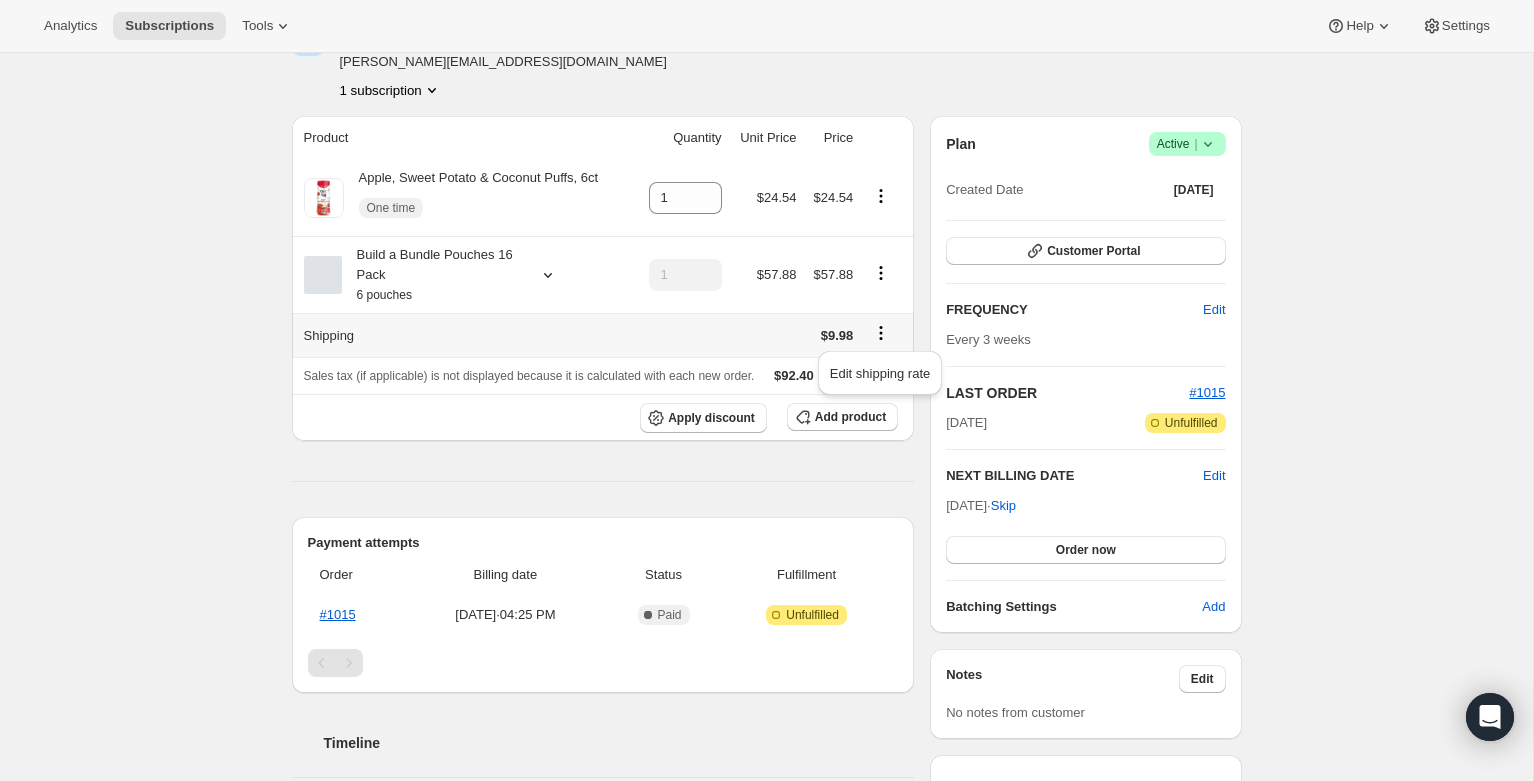 click 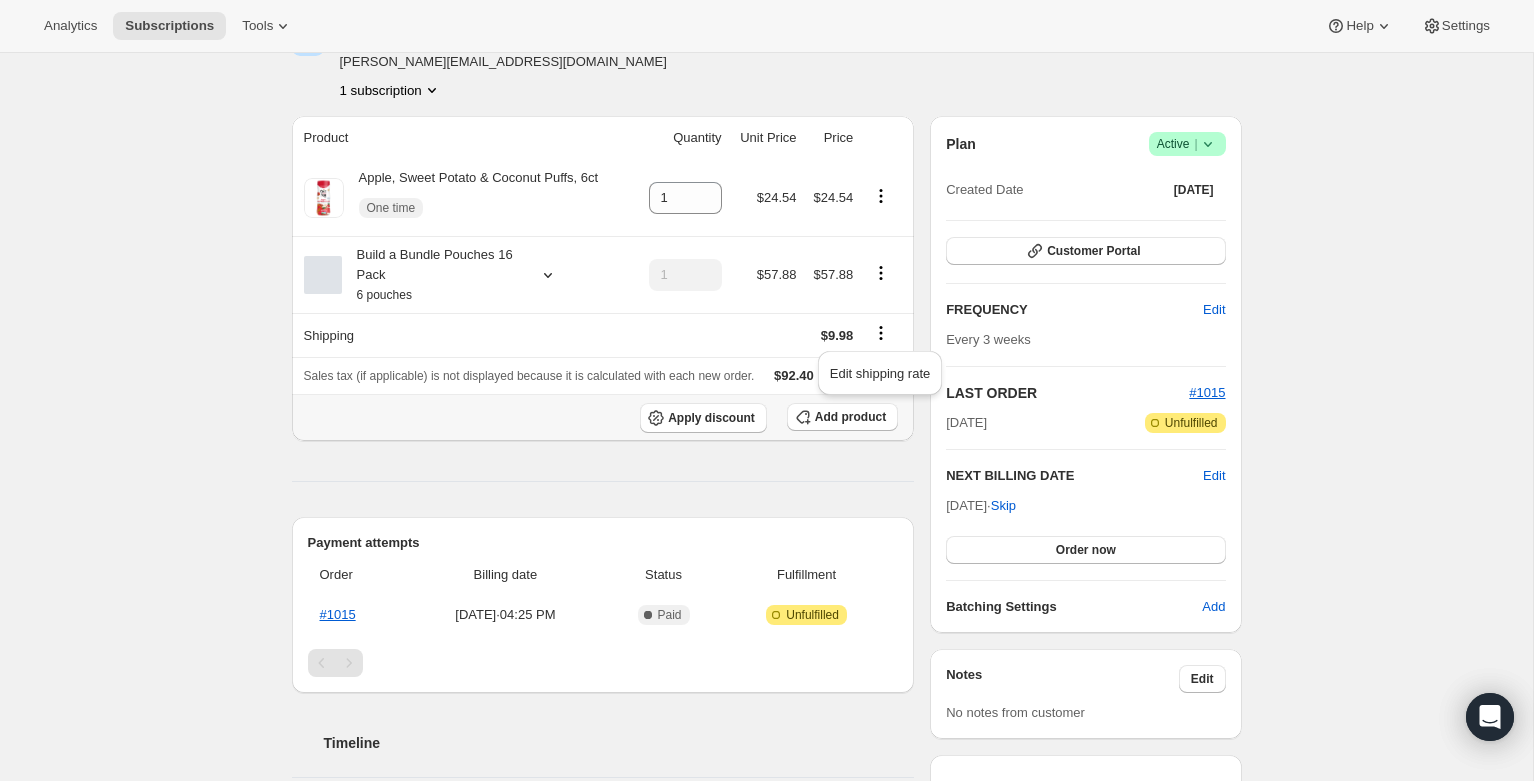 click on "Apply discount Add product" at bounding box center (603, 418) 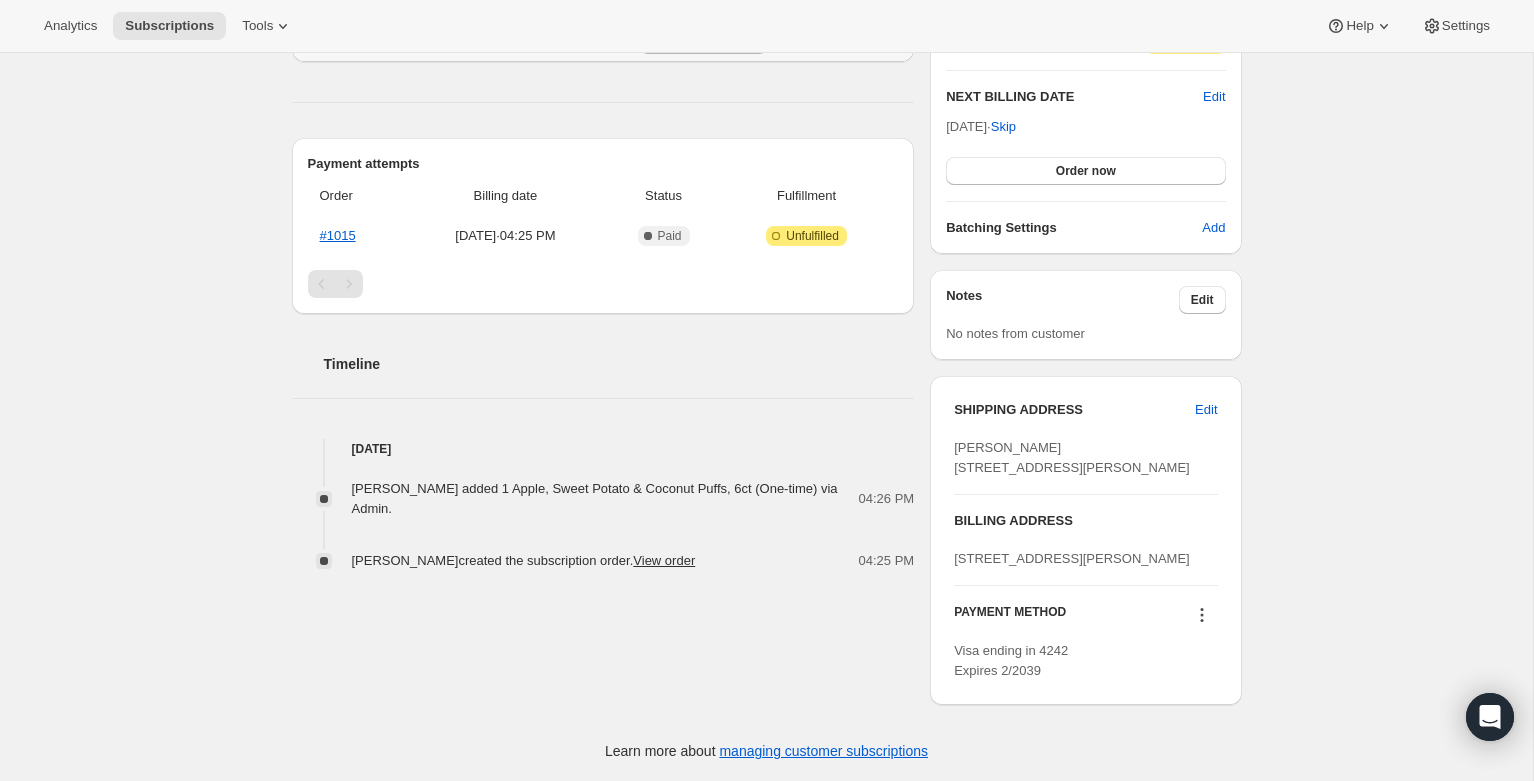 scroll, scrollTop: 0, scrollLeft: 0, axis: both 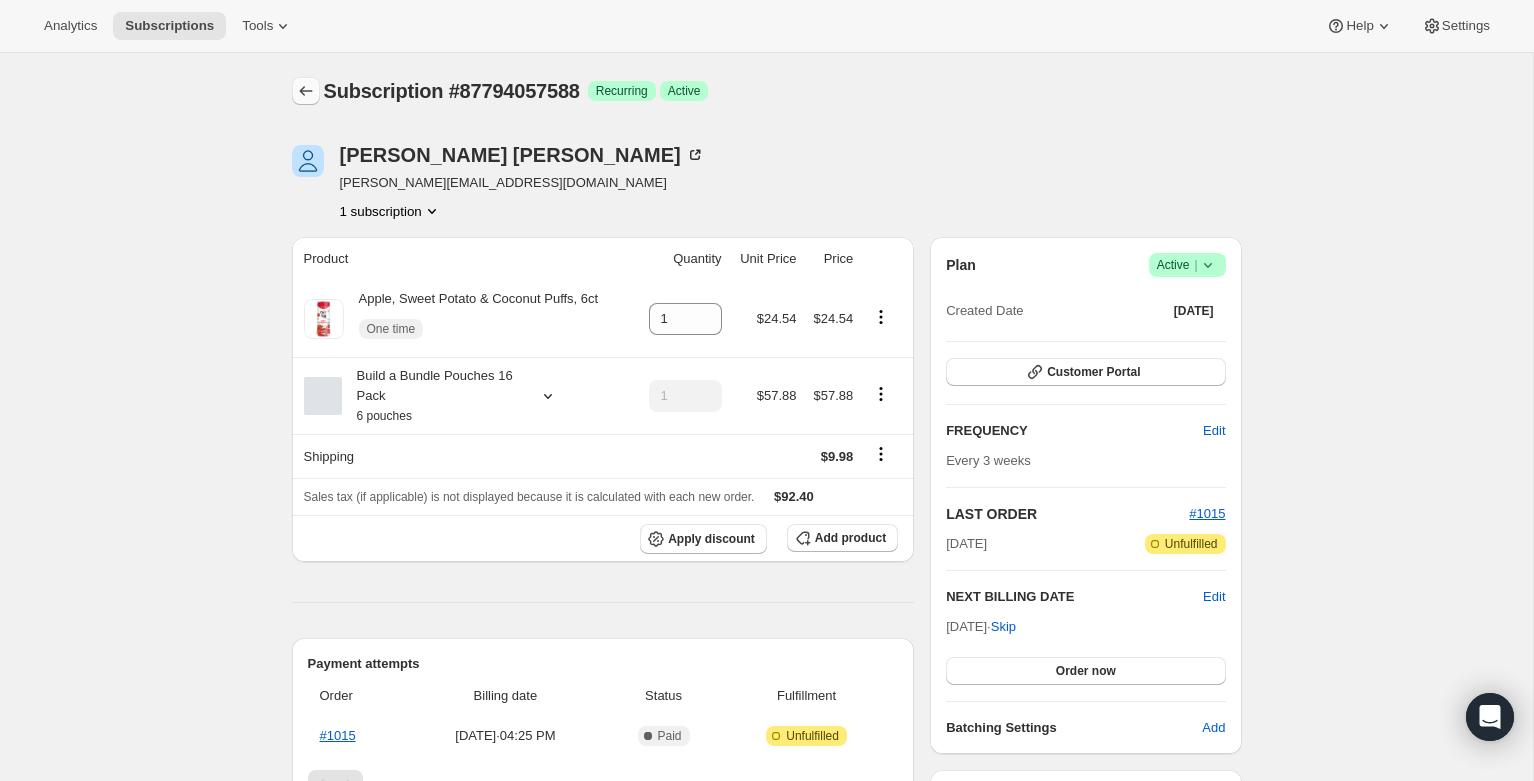 click 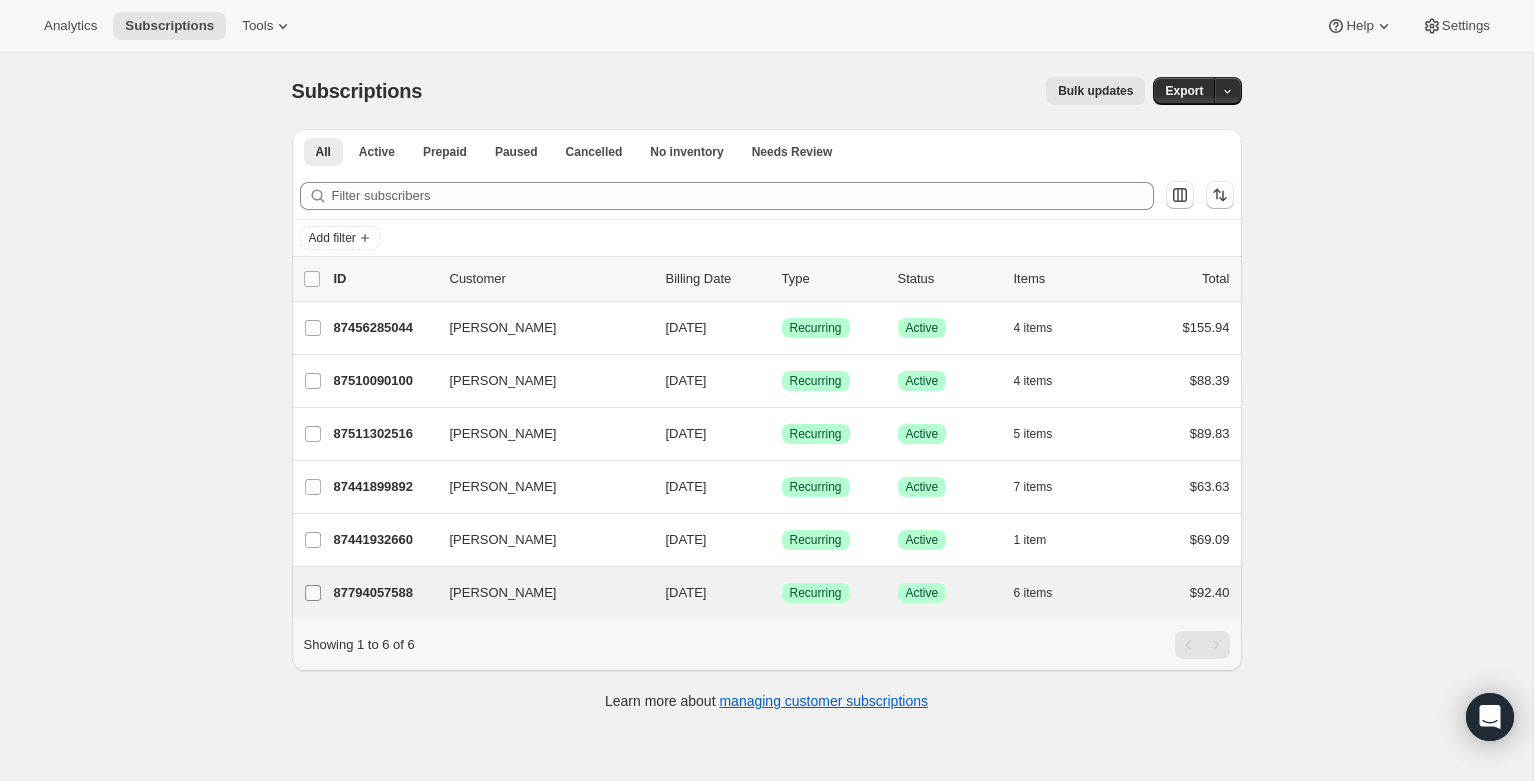 click on "[PERSON_NAME]" at bounding box center [313, 593] 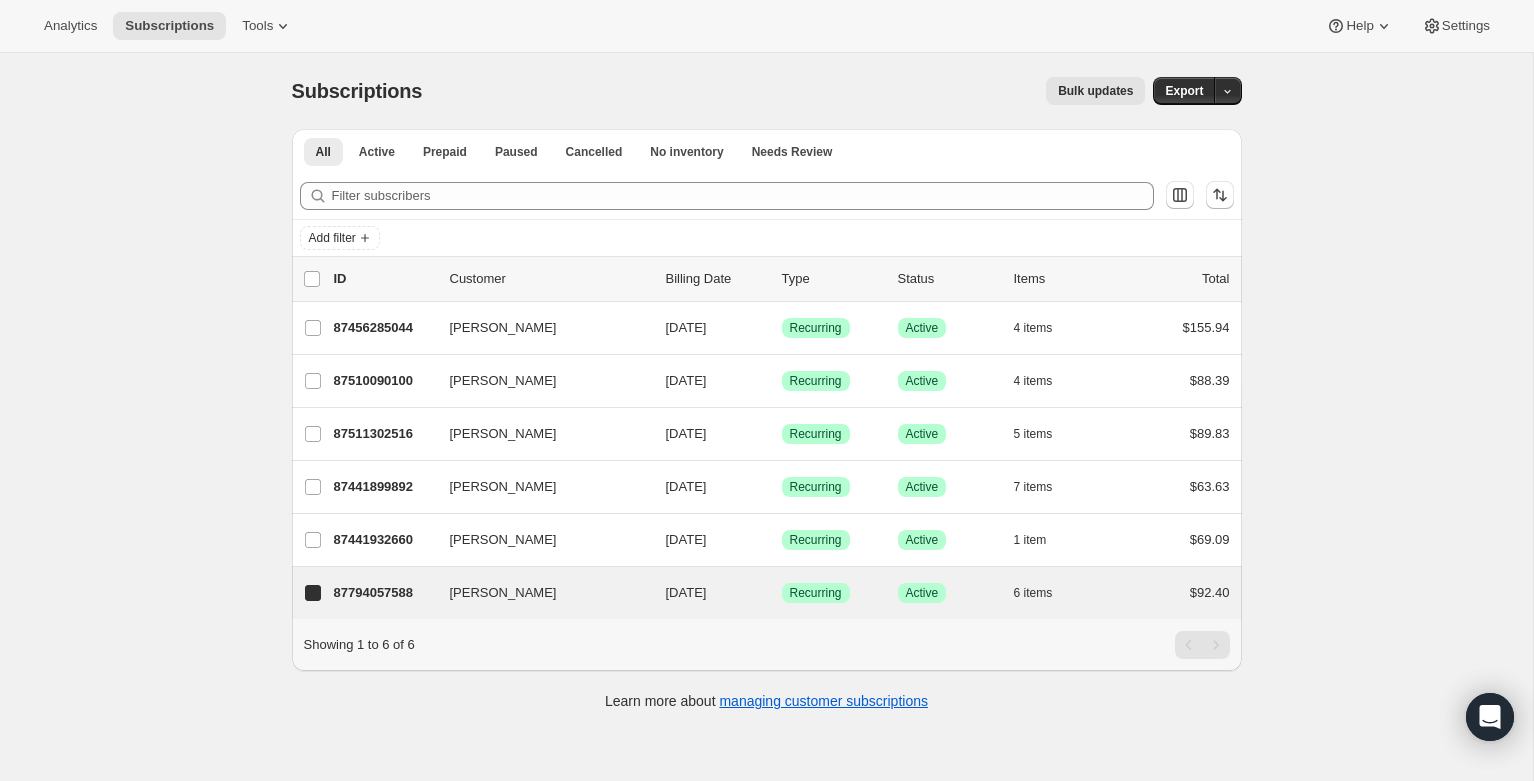 checkbox on "true" 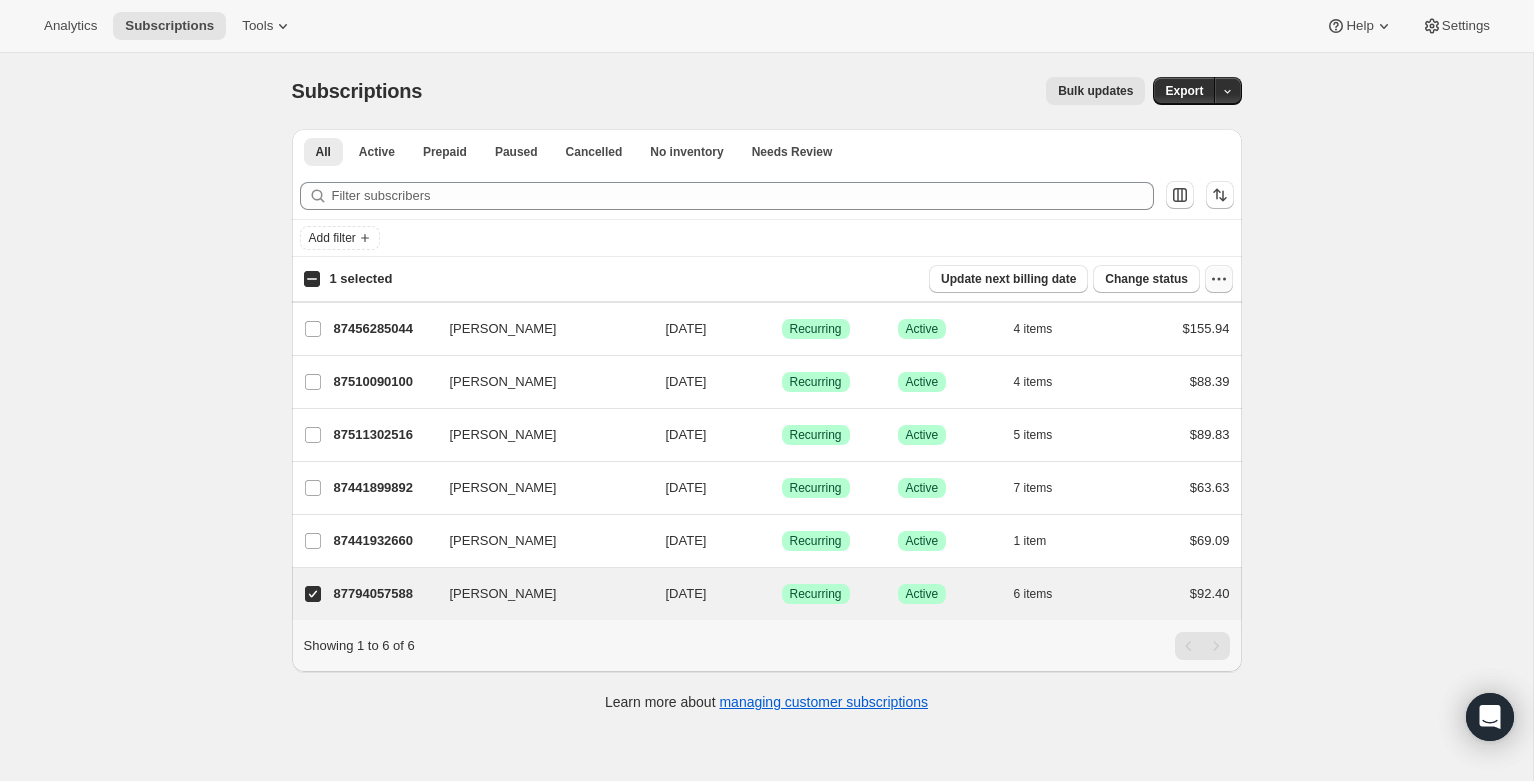 click 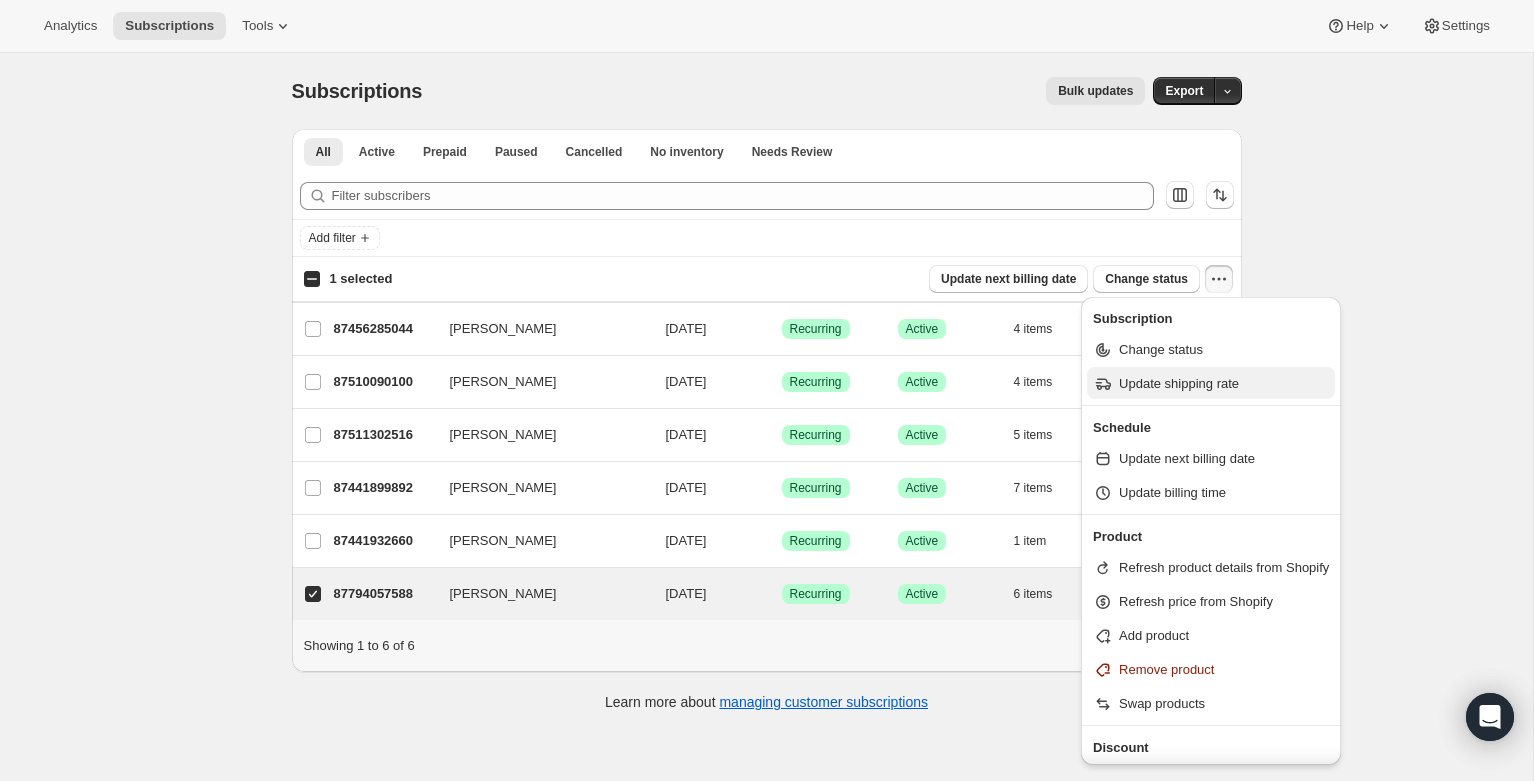 click on "Update shipping rate" at bounding box center (1179, 383) 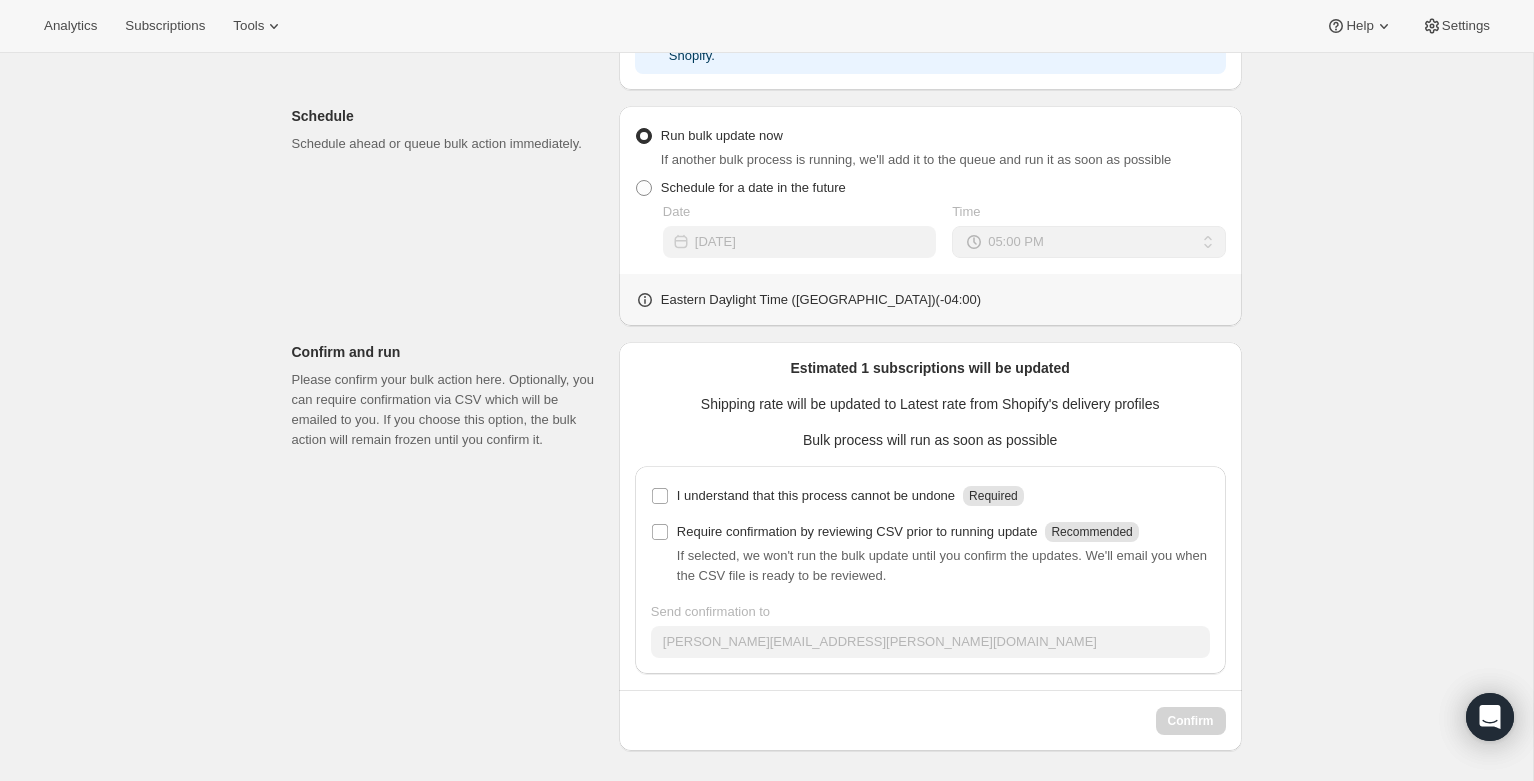 scroll, scrollTop: 582, scrollLeft: 0, axis: vertical 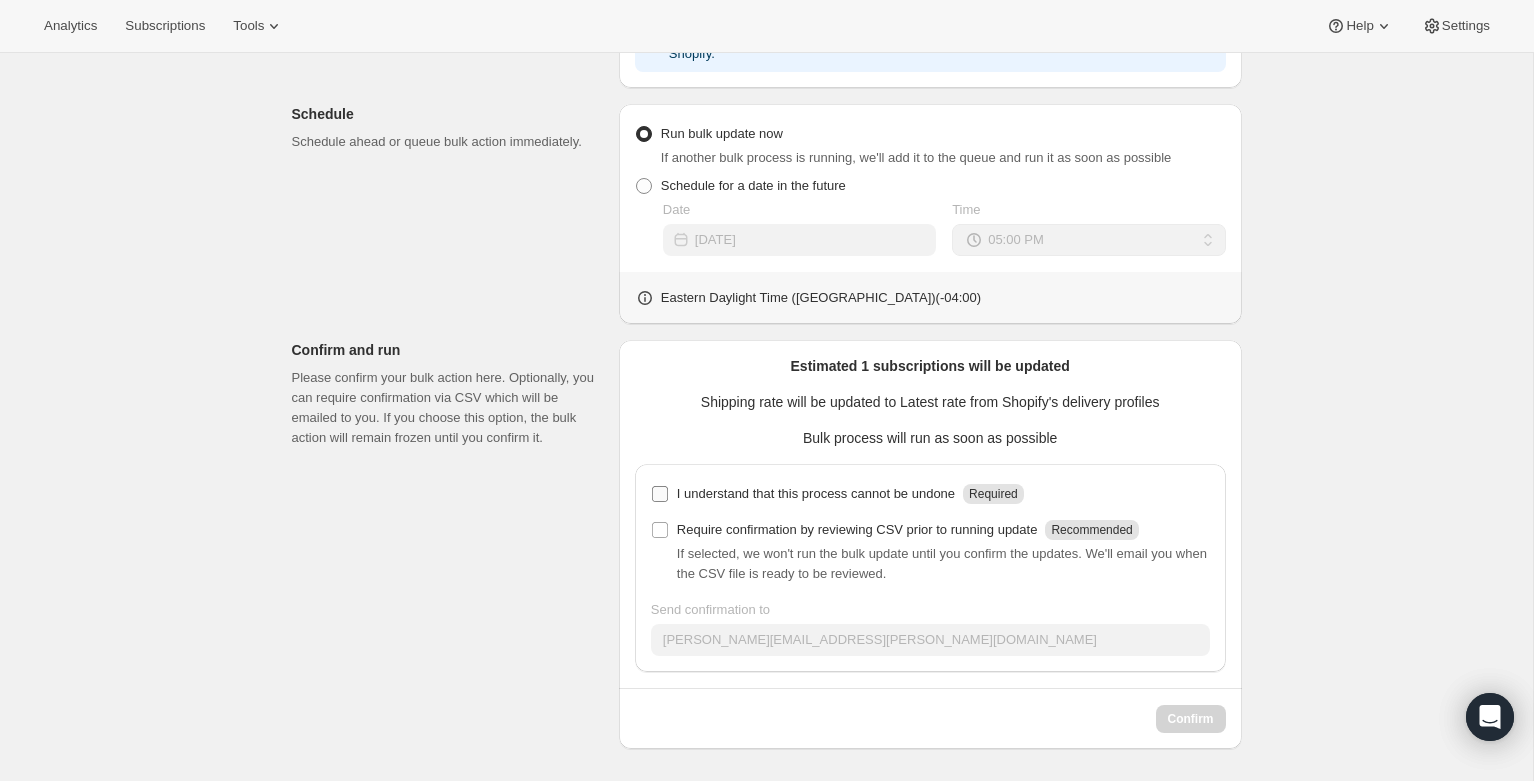 click on "I understand that this process cannot be undone Required" at bounding box center [660, 494] 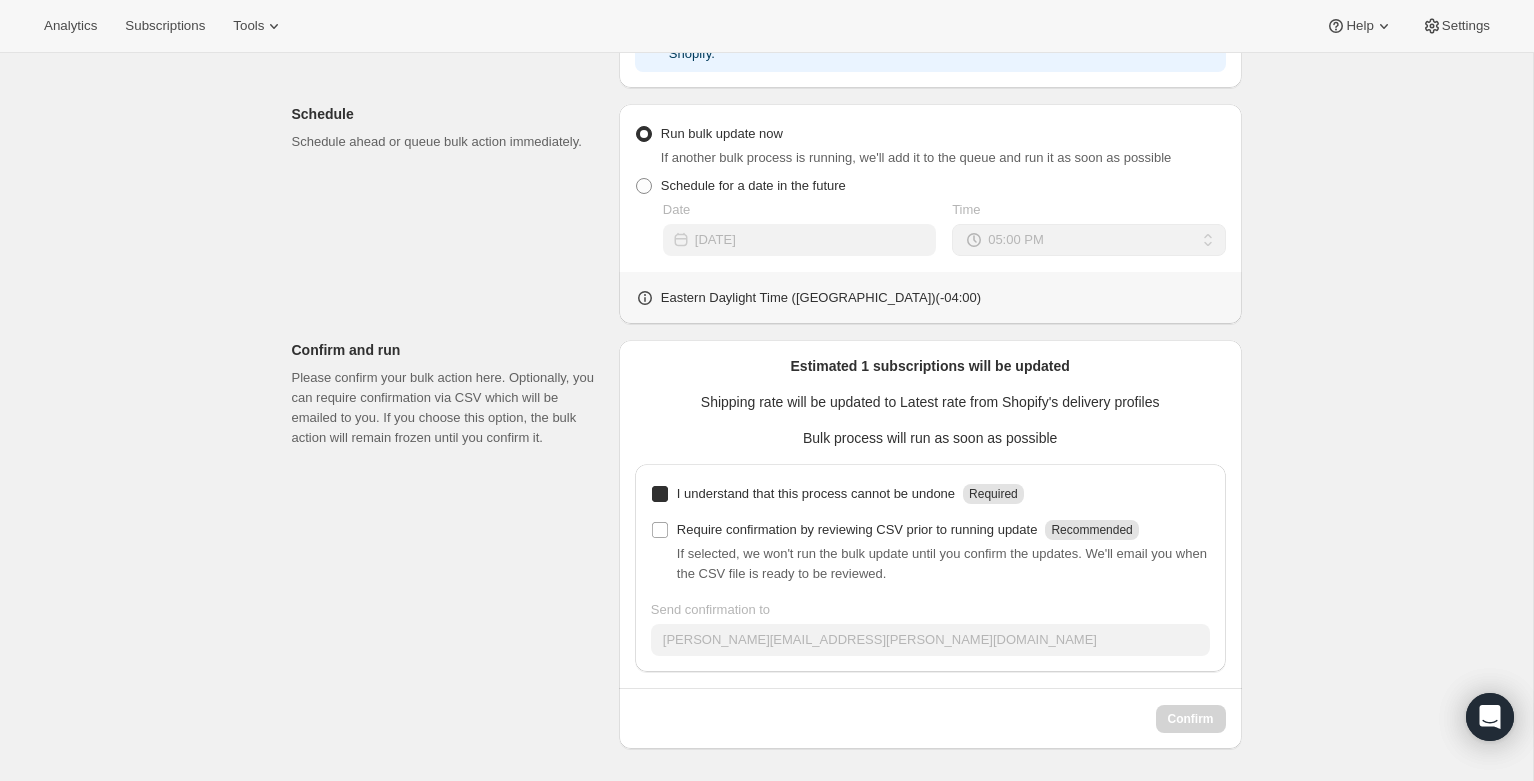 checkbox on "true" 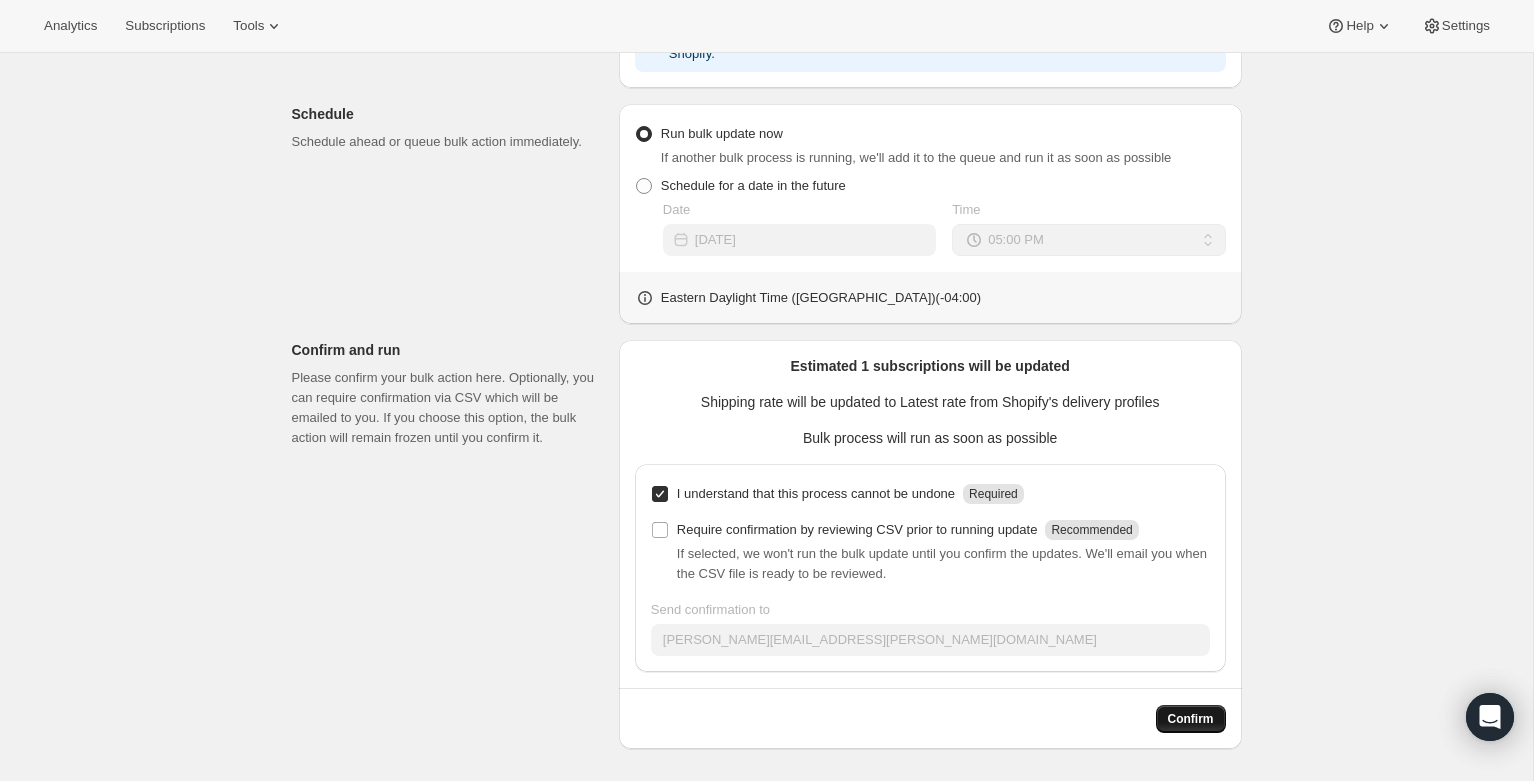click on "Confirm" at bounding box center [1191, 719] 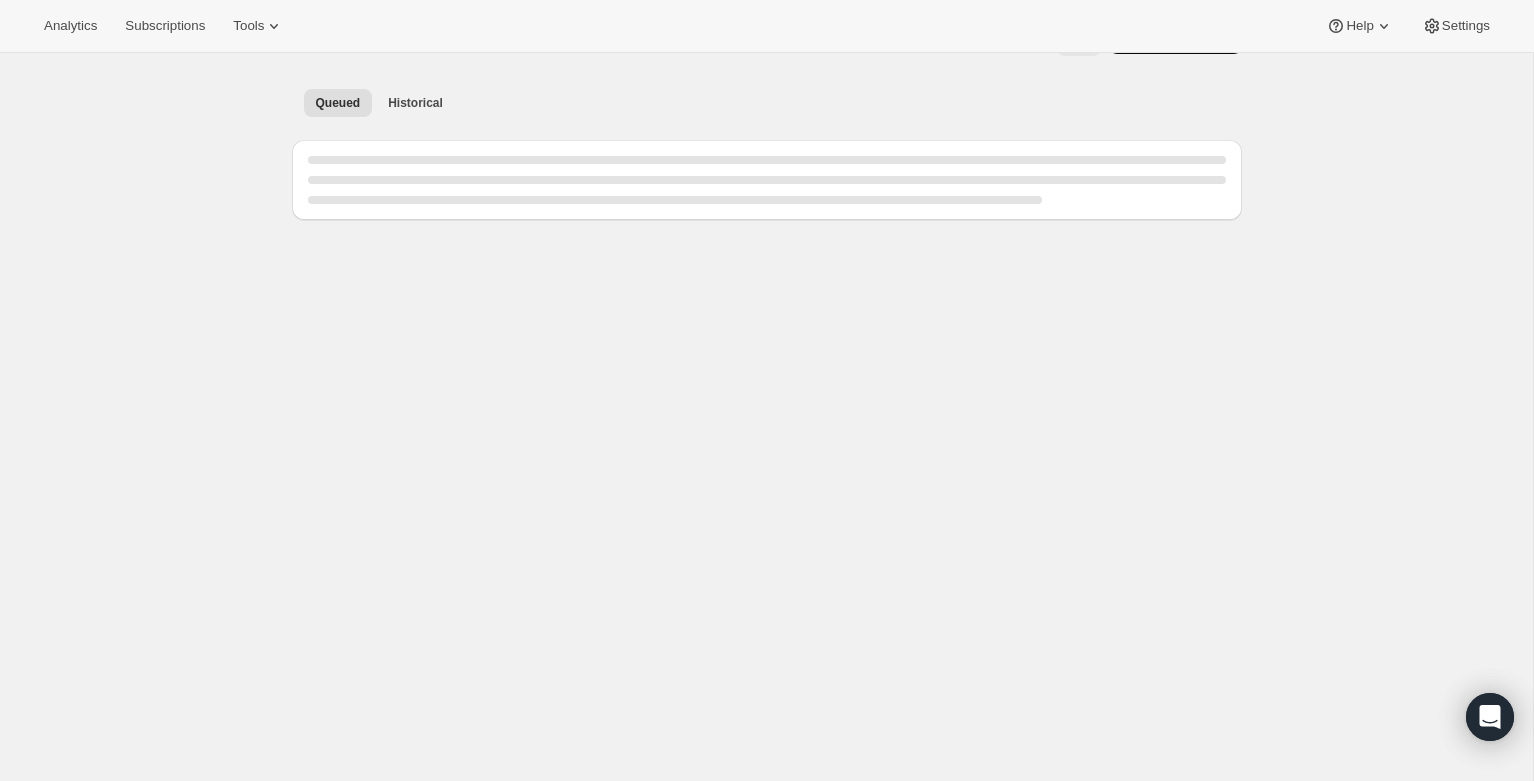 scroll, scrollTop: 0, scrollLeft: 0, axis: both 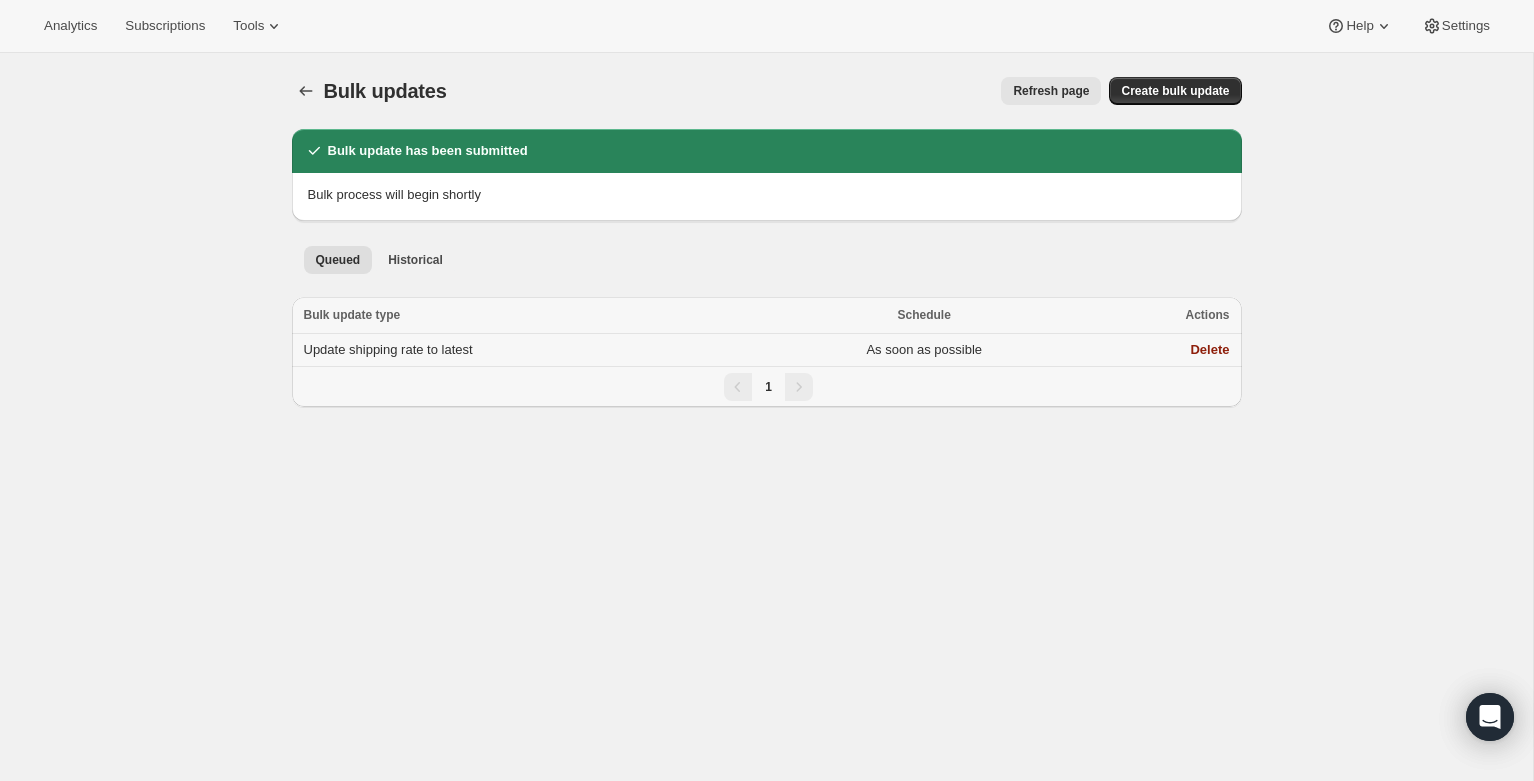 click on "As soon as possible" at bounding box center (924, 350) 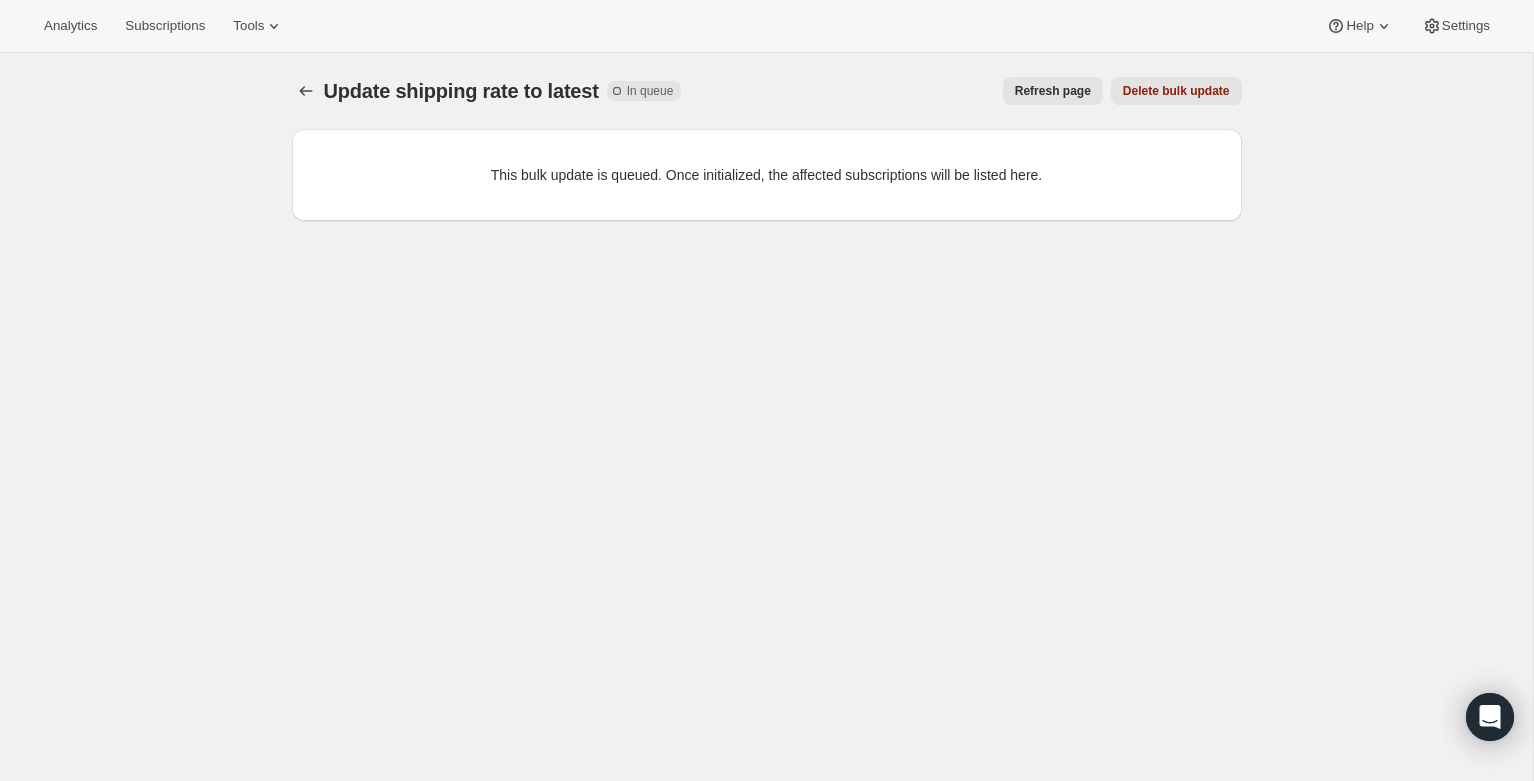 click on "Refresh page" at bounding box center [1053, 91] 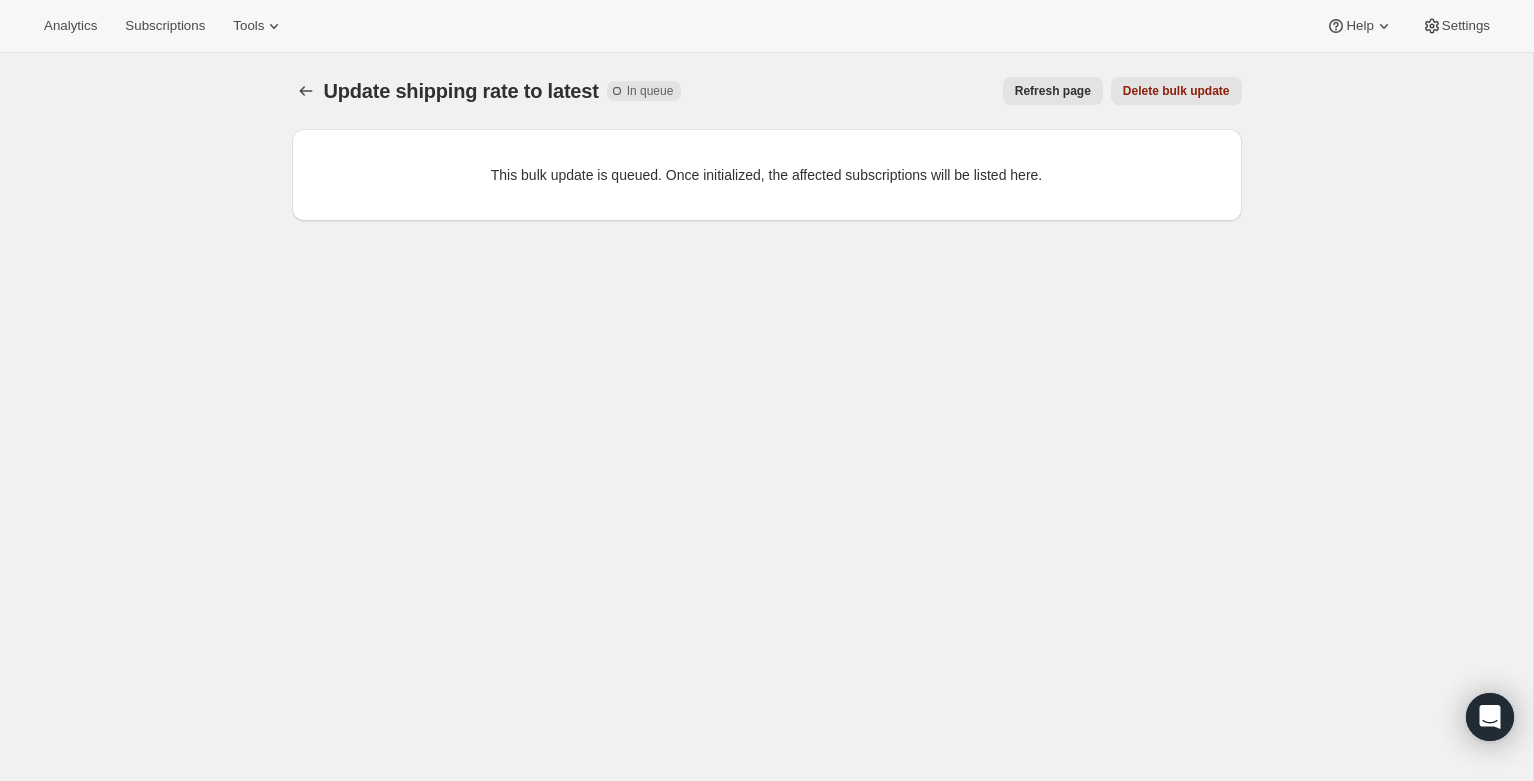 click on "Refresh page" at bounding box center [1053, 91] 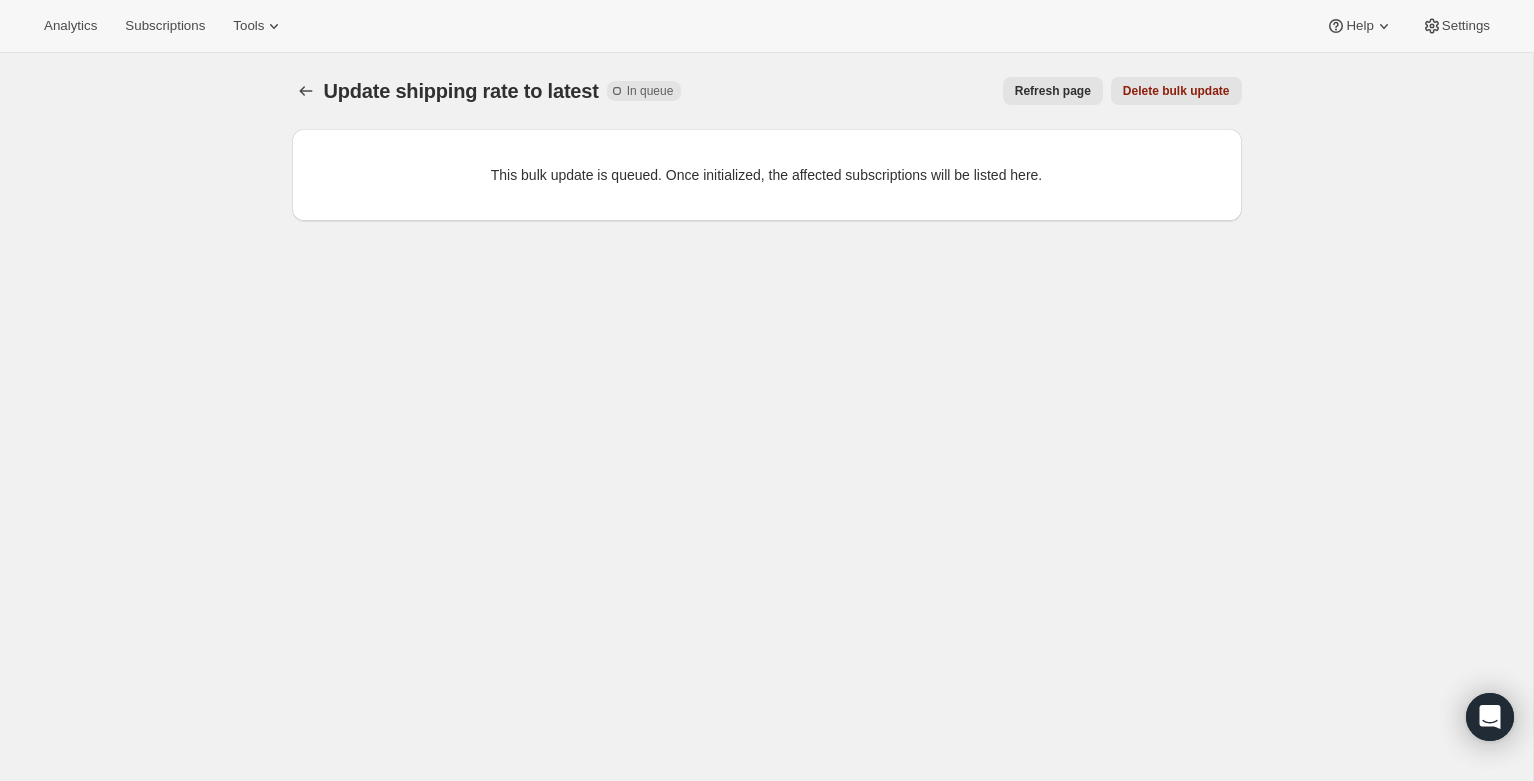 click at bounding box center (308, 91) 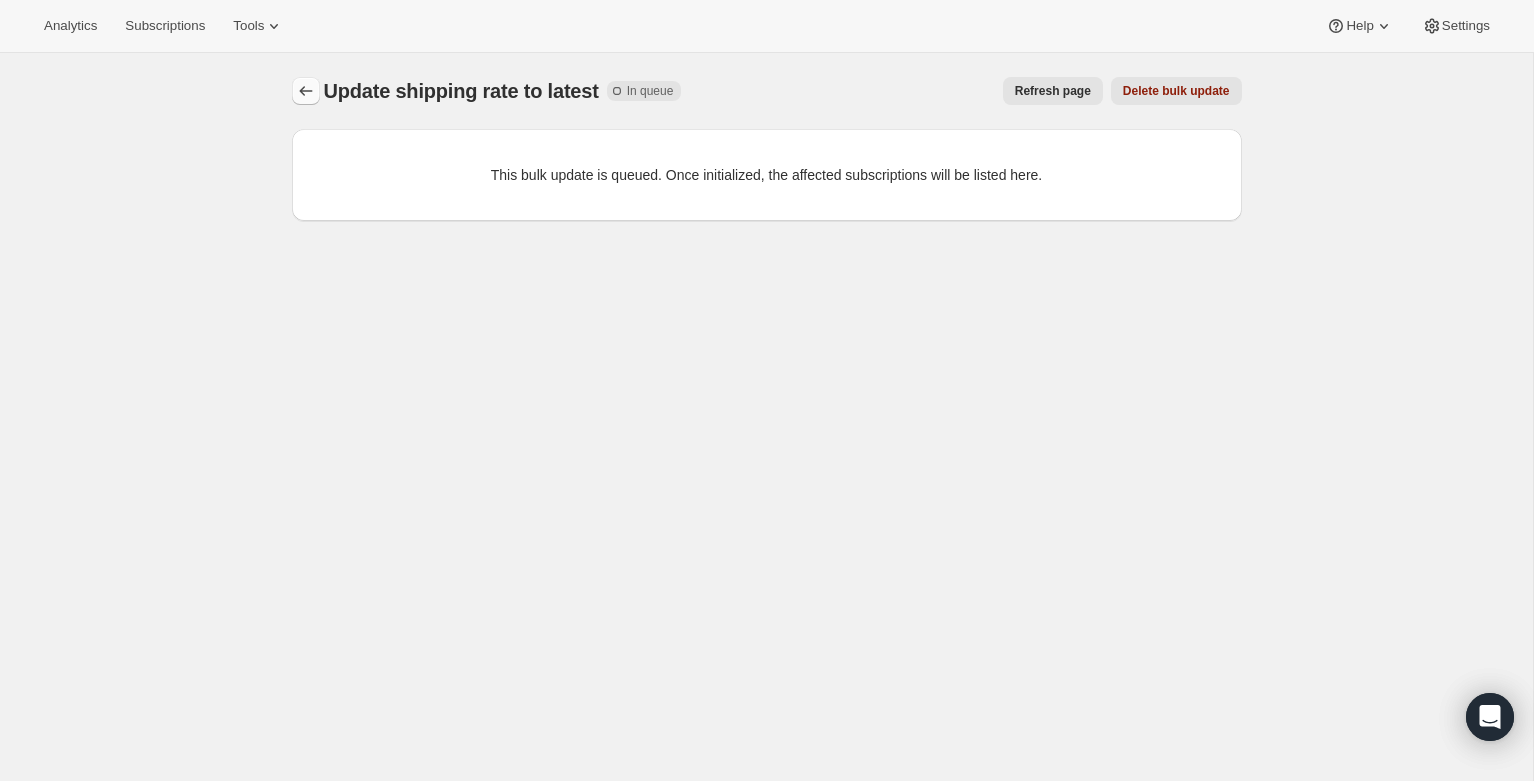click 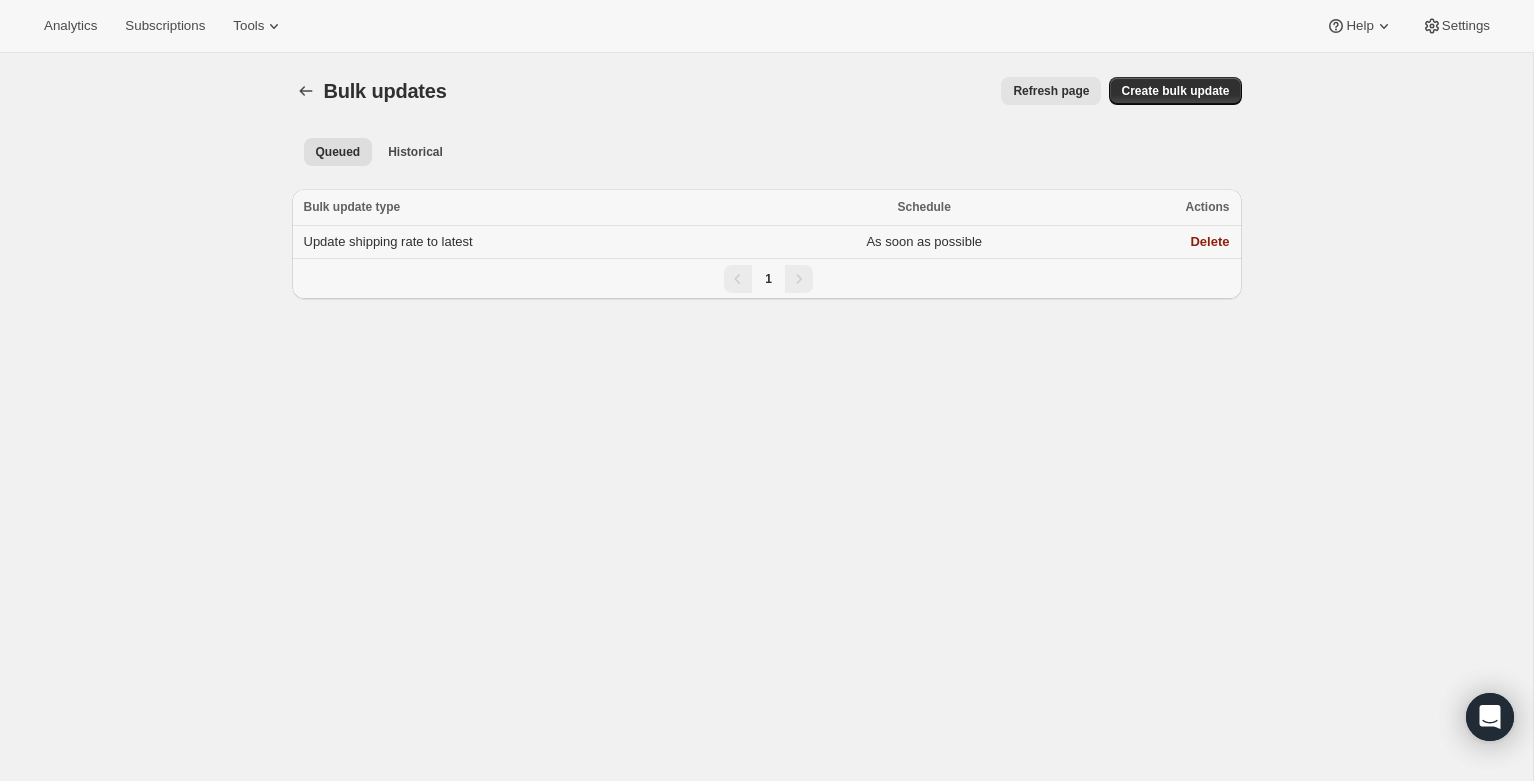 click on "Update shipping rate to latest" at bounding box center [388, 241] 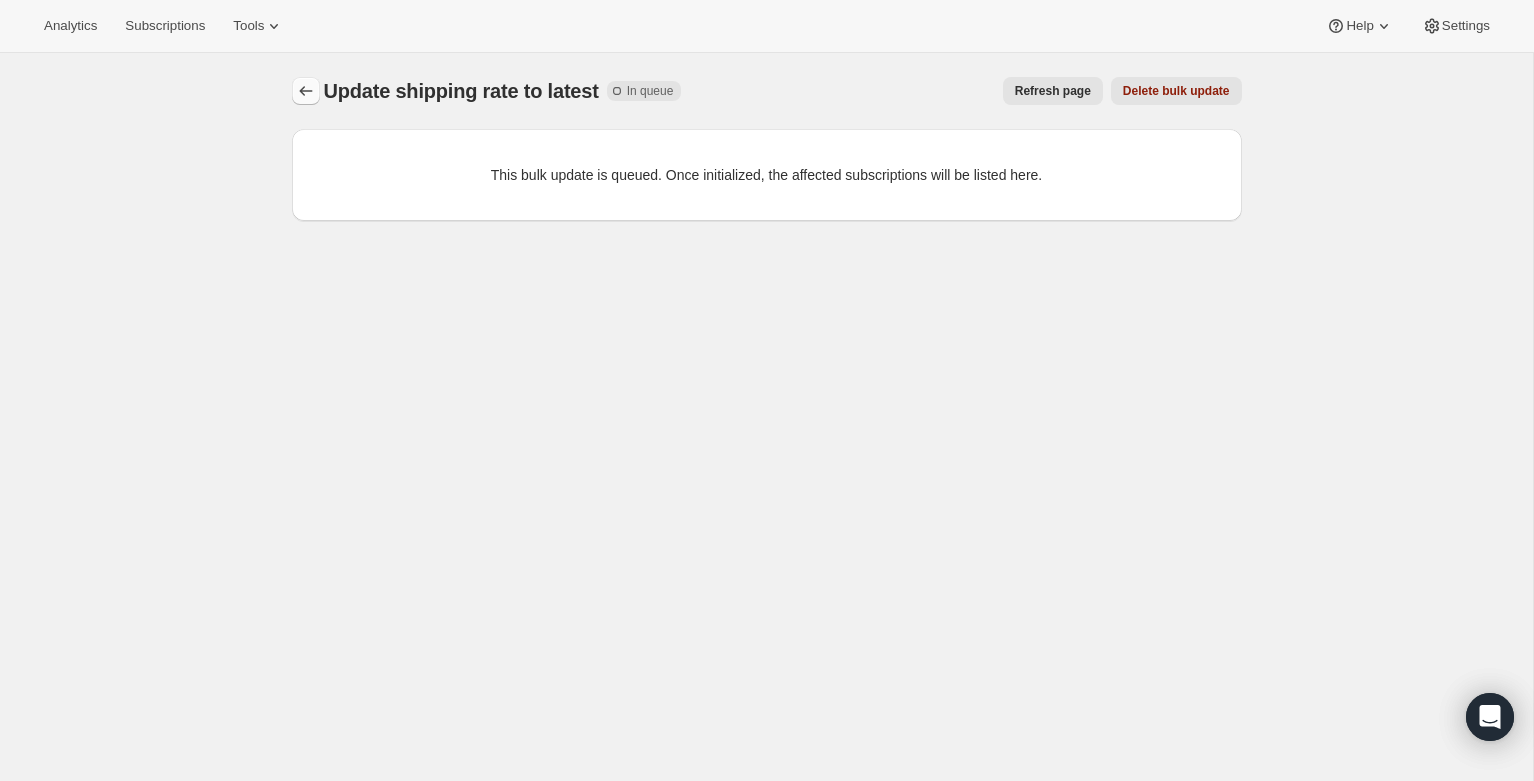 click 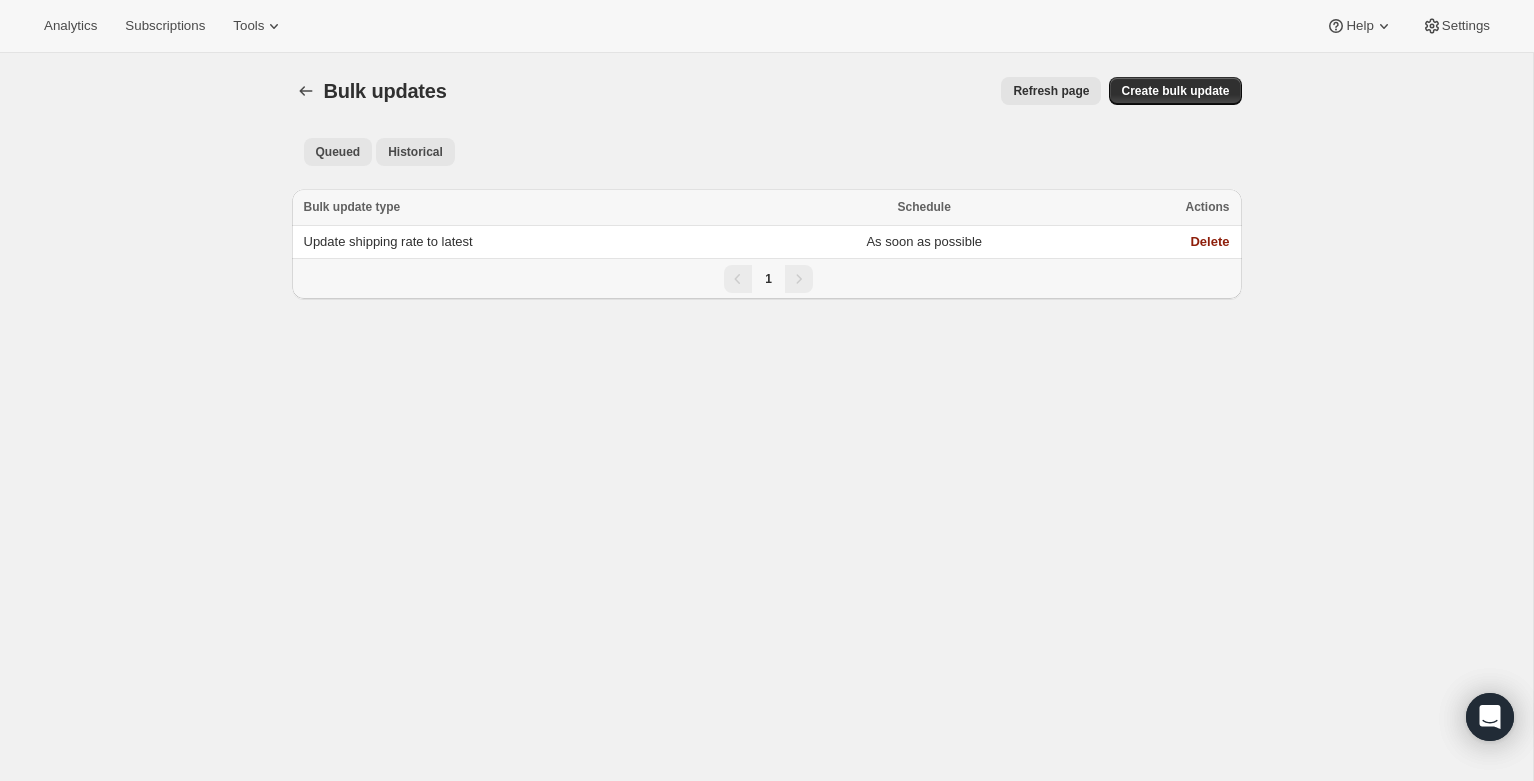click on "Historical" at bounding box center (415, 152) 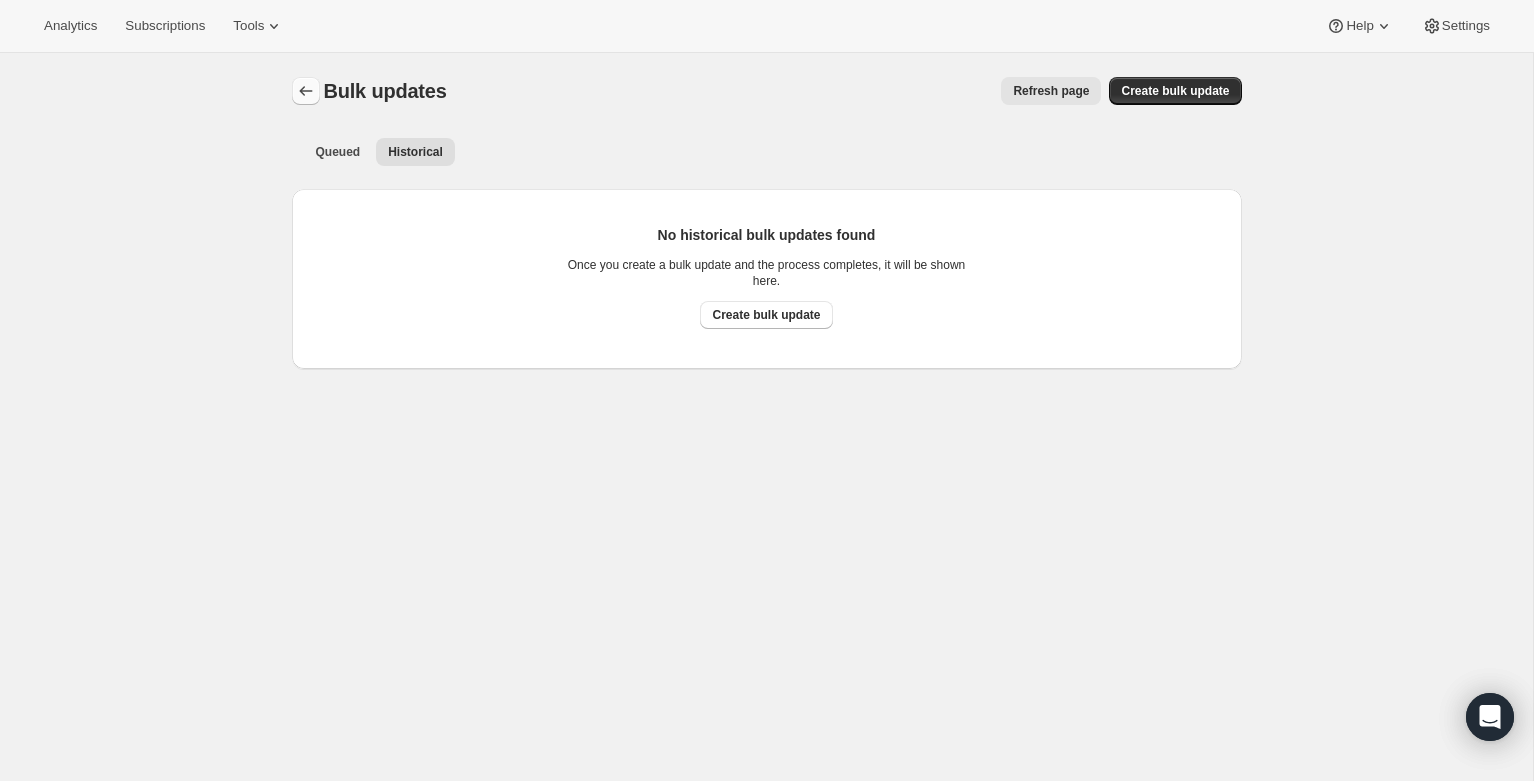 click 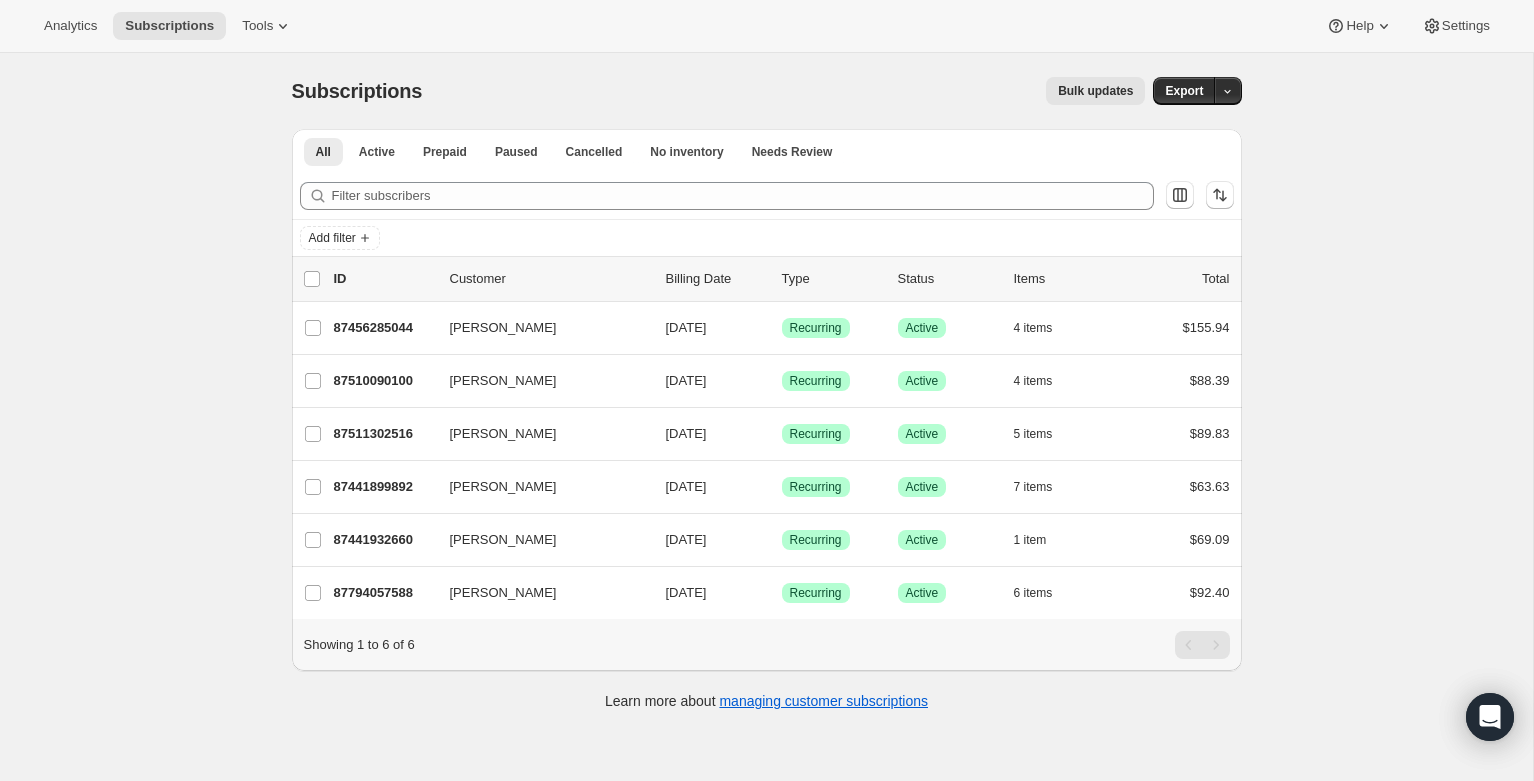 click on "Bulk updates" at bounding box center (1095, 91) 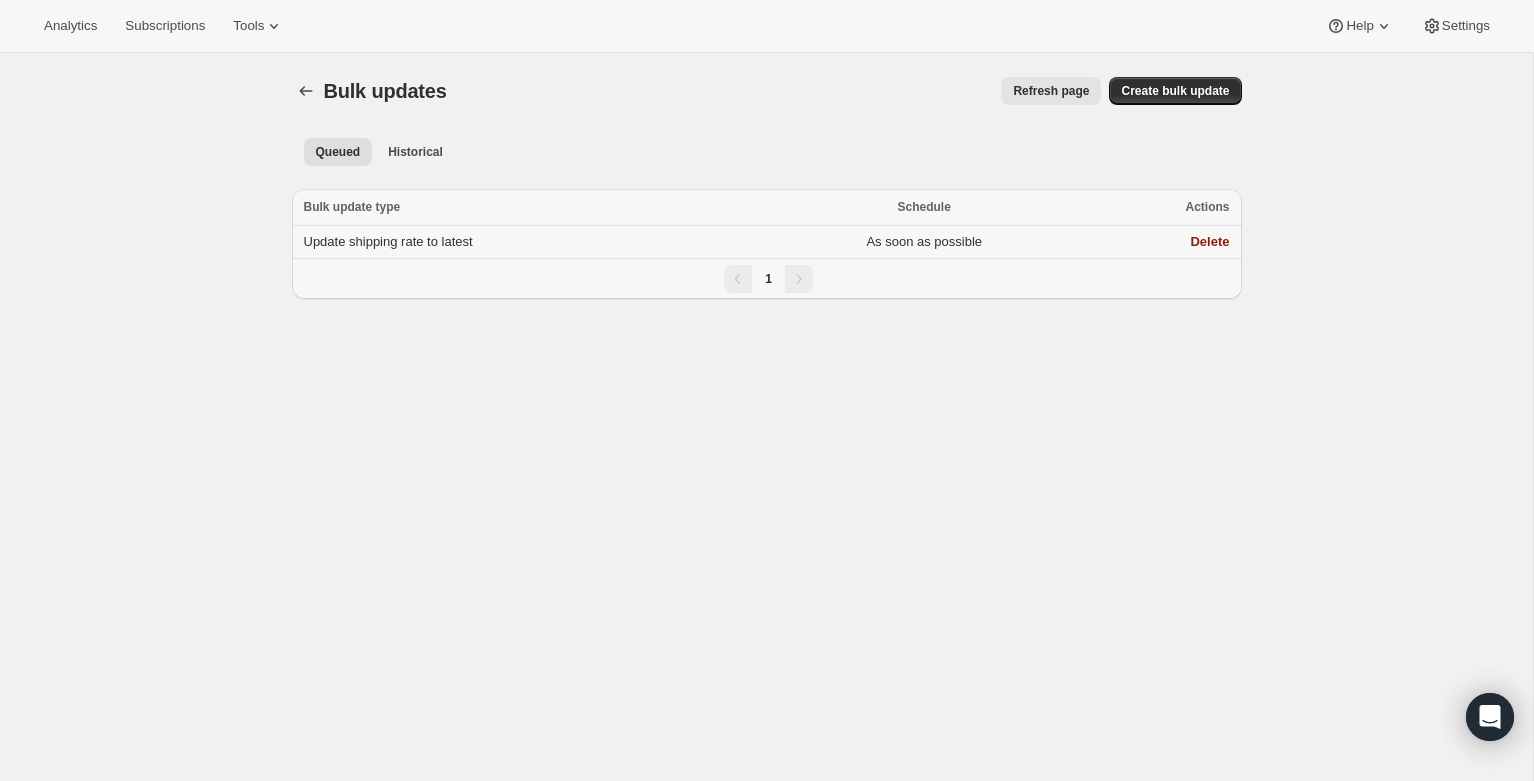 click on "Update shipping rate to latest" at bounding box center [388, 241] 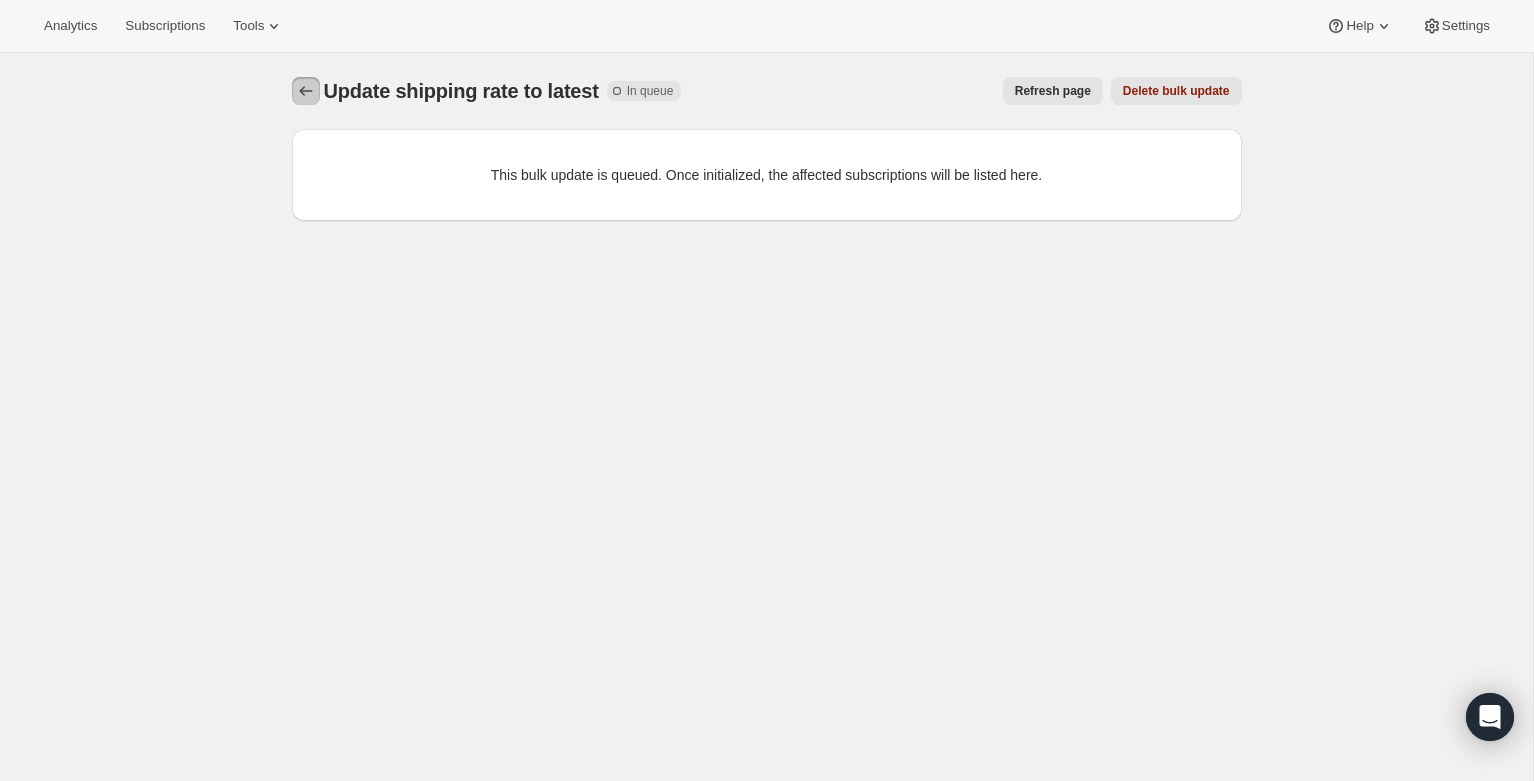 click at bounding box center (306, 91) 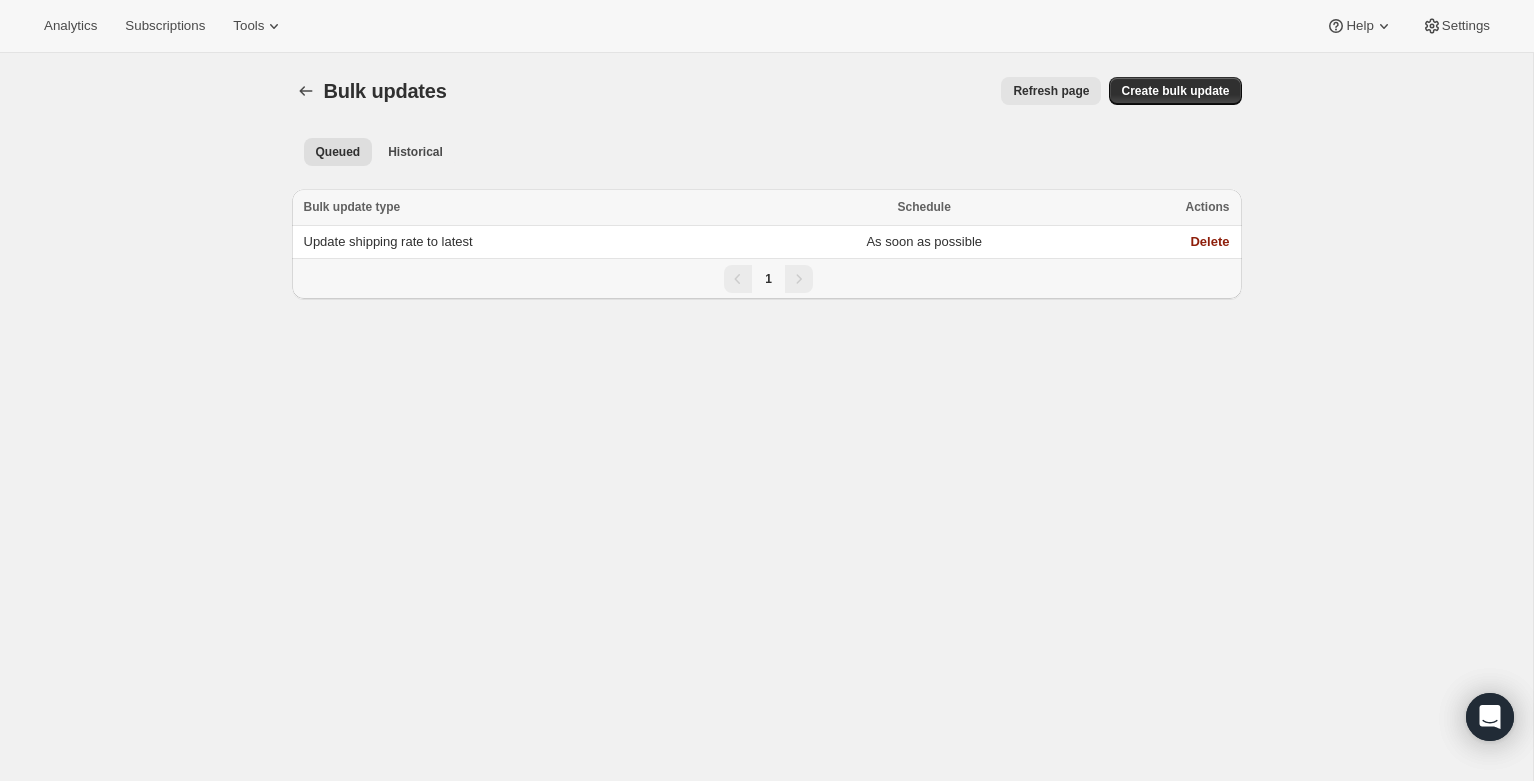 click on "Refresh page" at bounding box center (1051, 91) 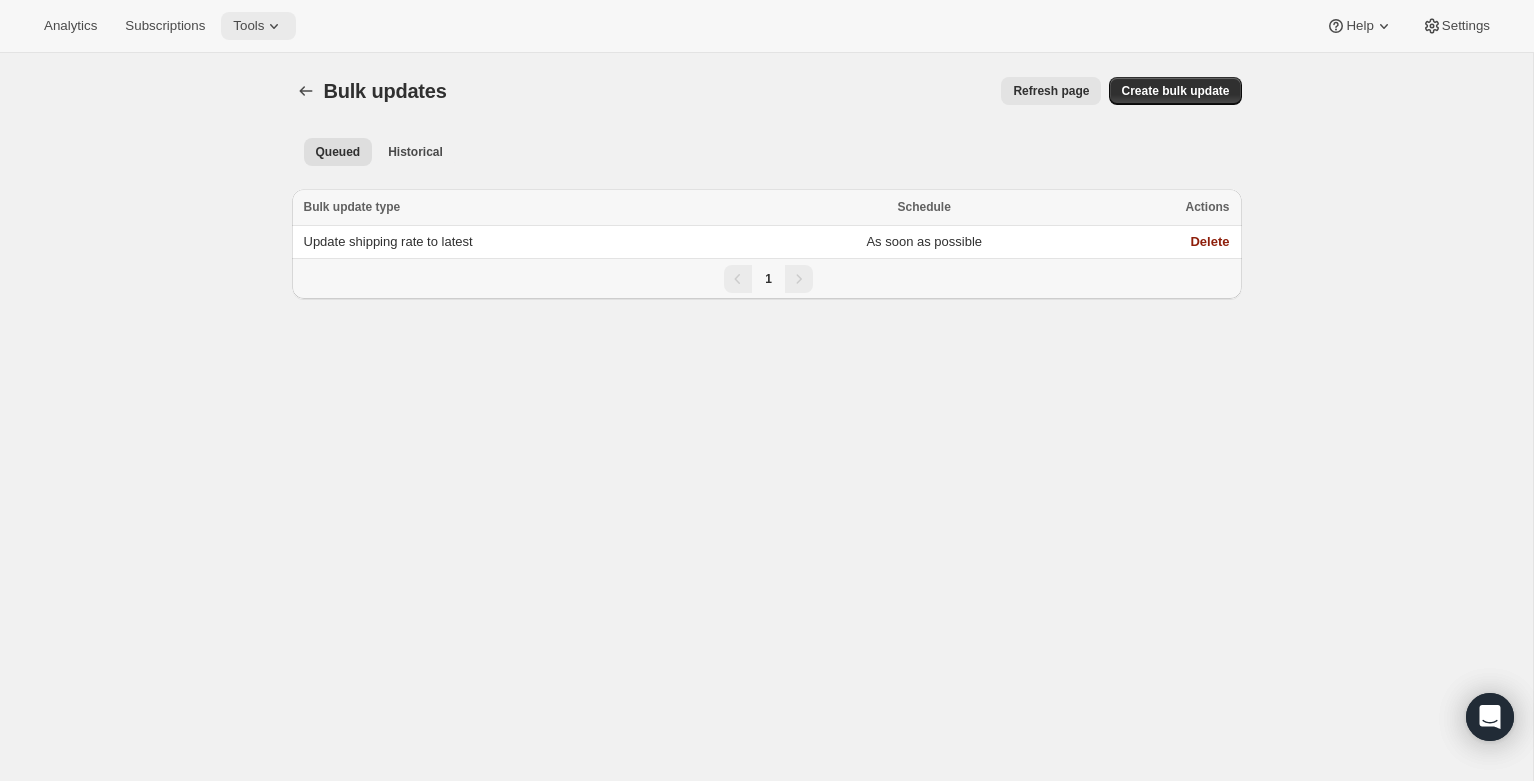 click 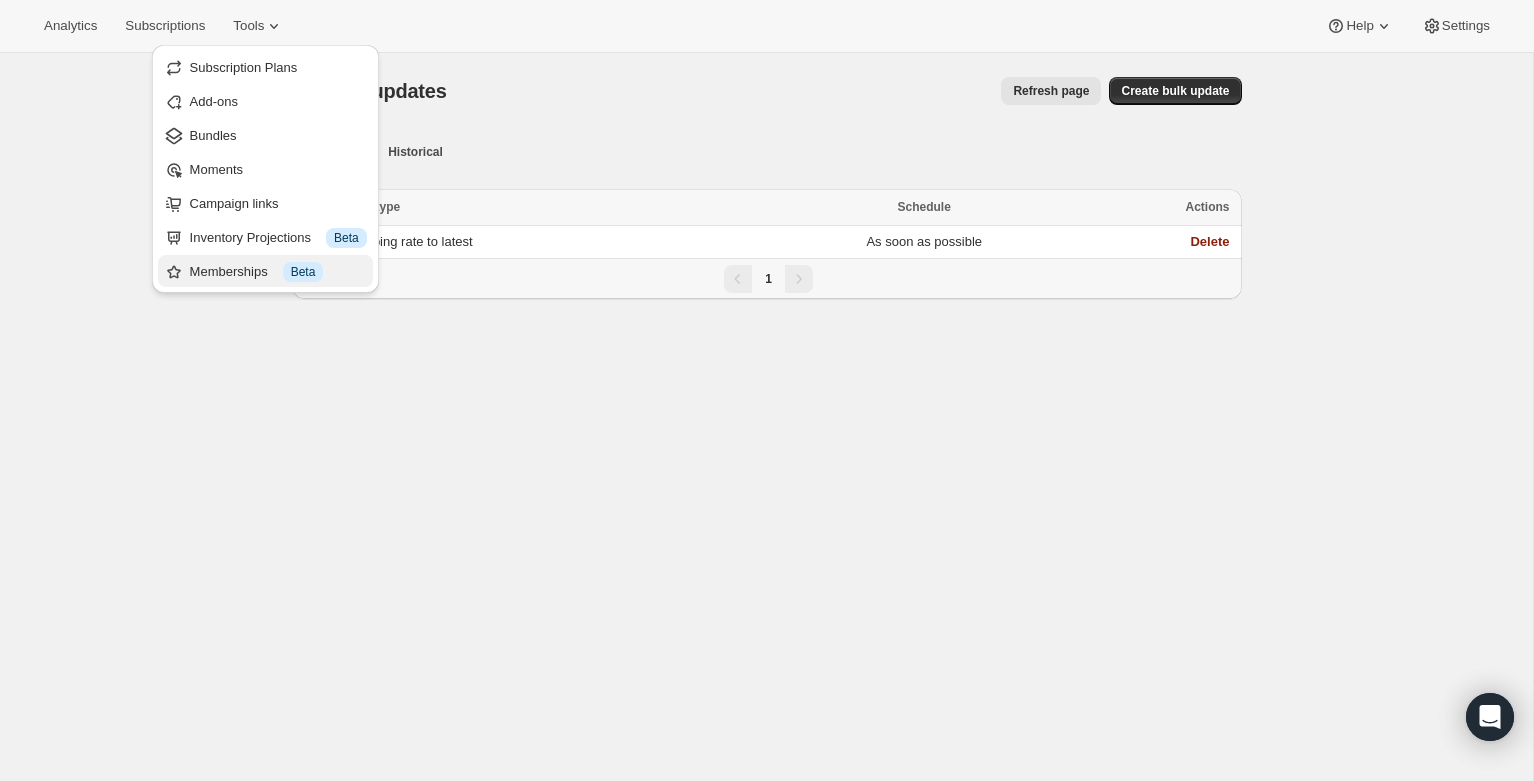 click on "Memberships Info Beta" at bounding box center [278, 272] 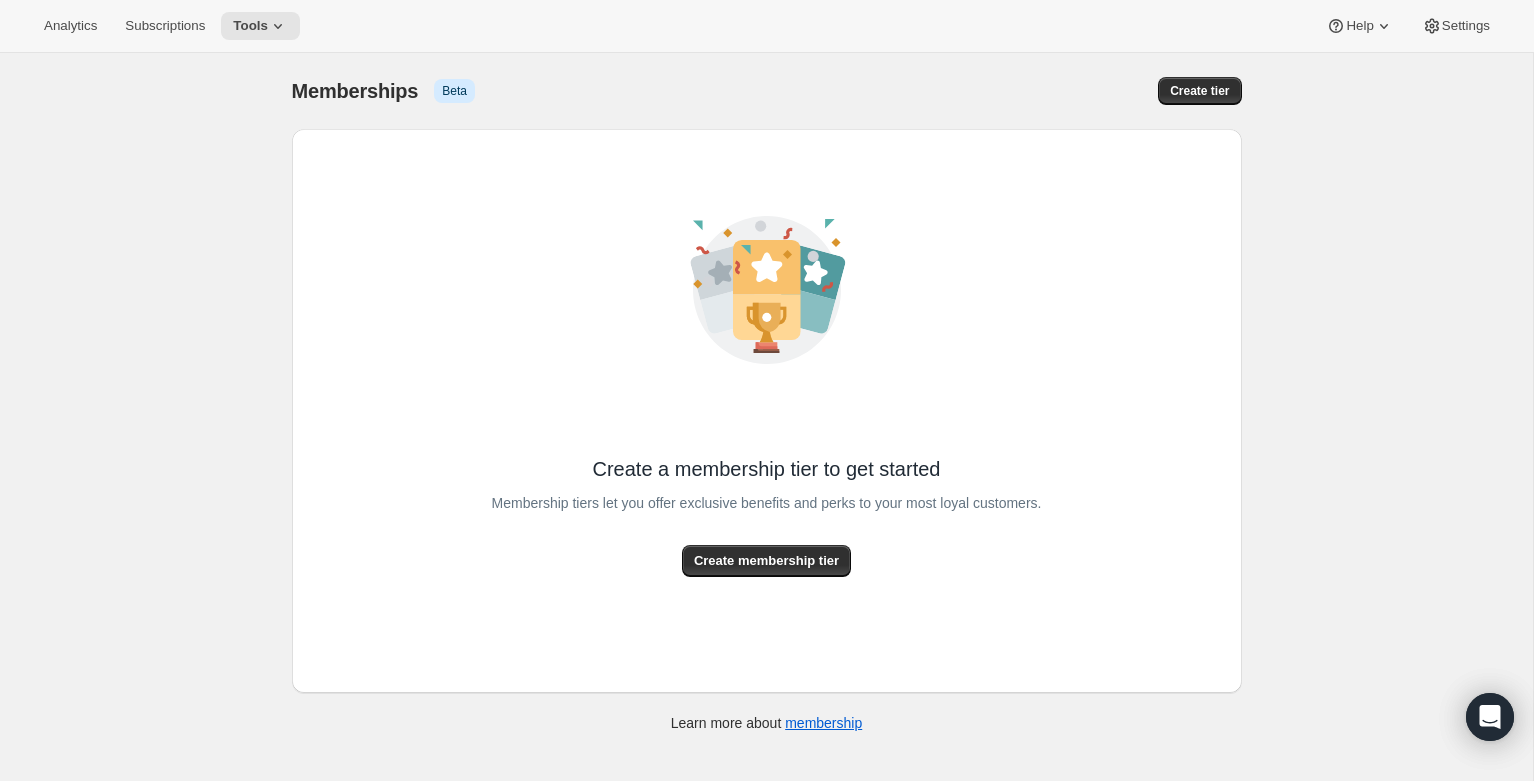 click on "Analytics Subscriptions Tools Help Settings" at bounding box center (767, 26) 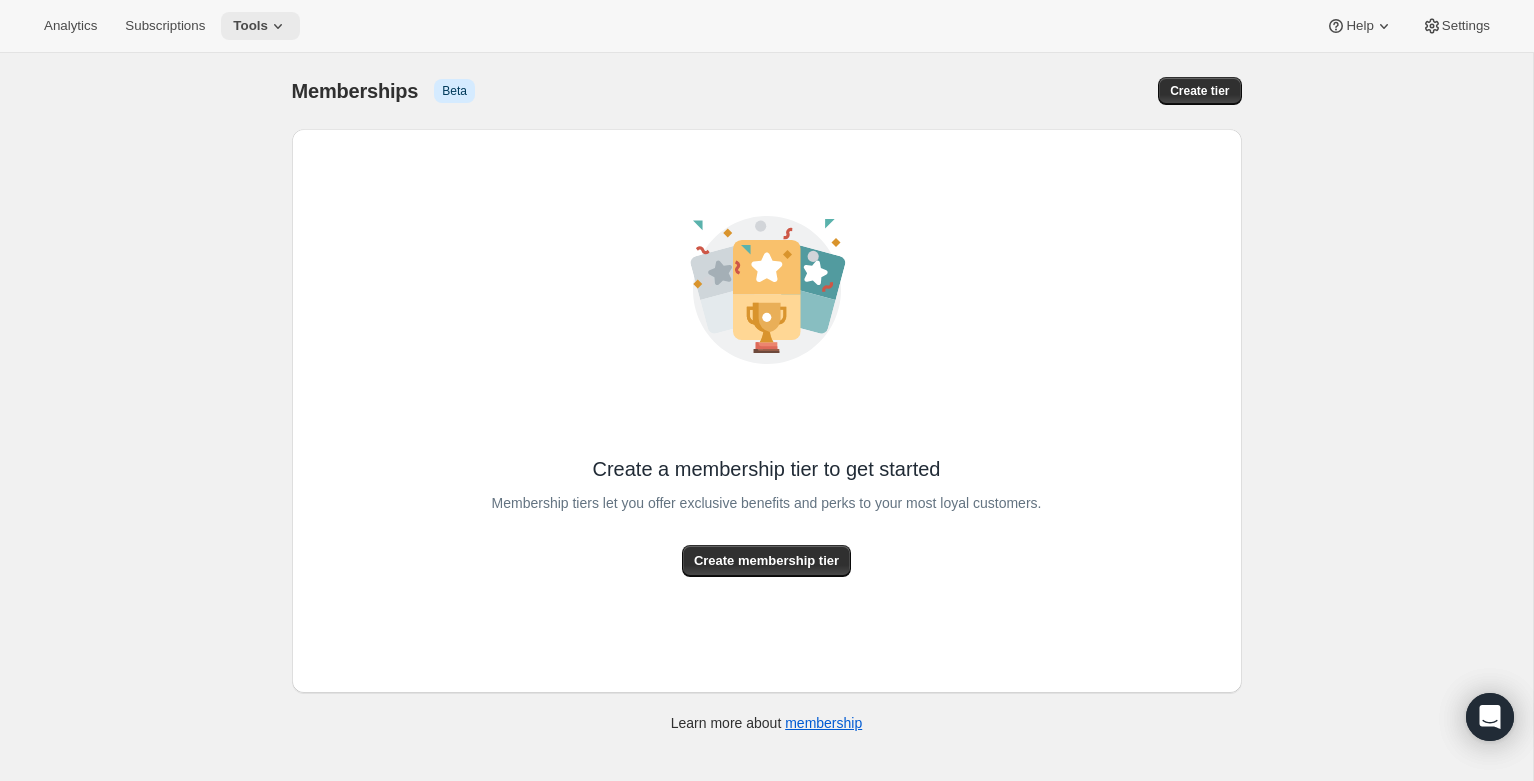 click on "Tools" at bounding box center (250, 26) 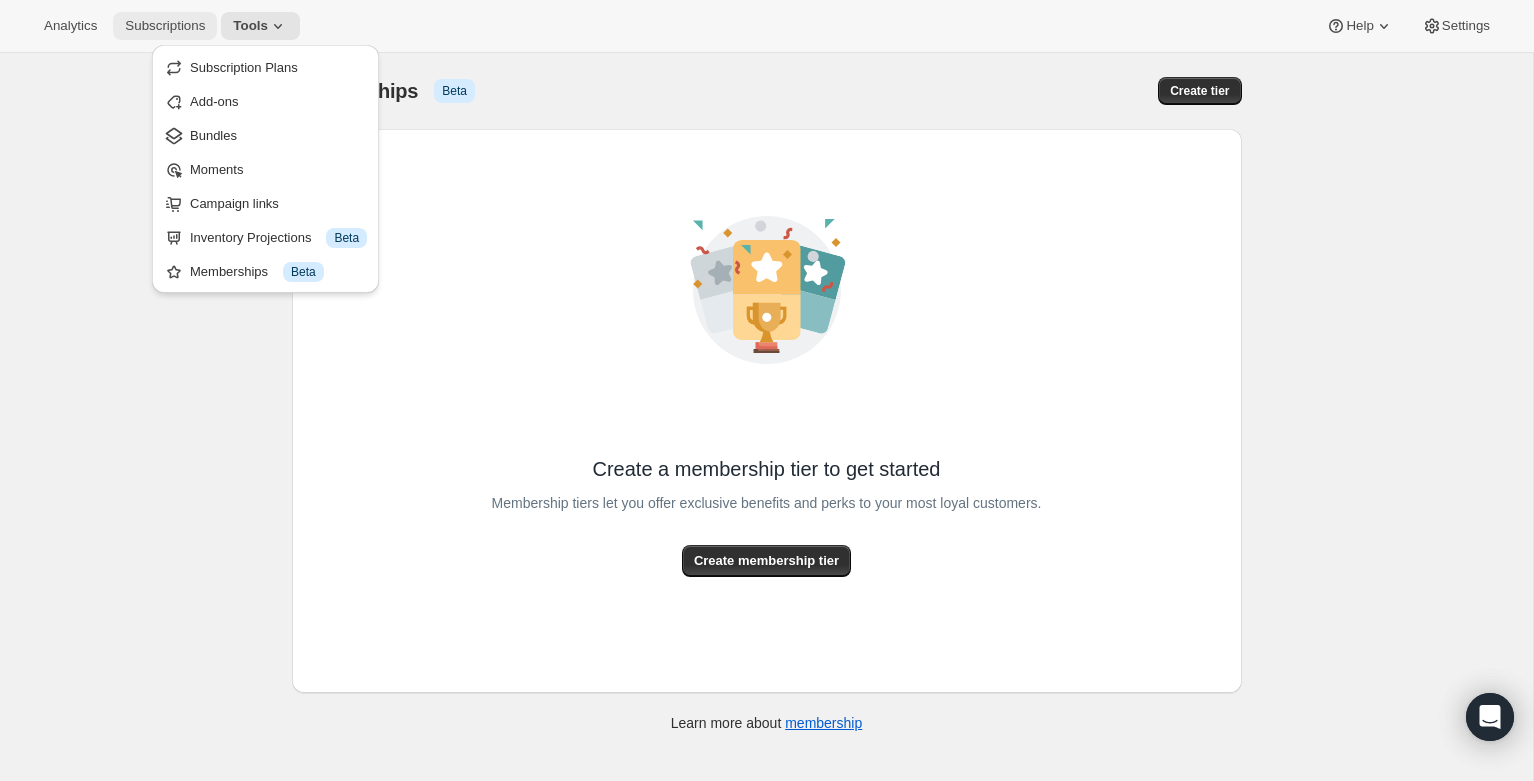 click on "Subscriptions" at bounding box center (165, 26) 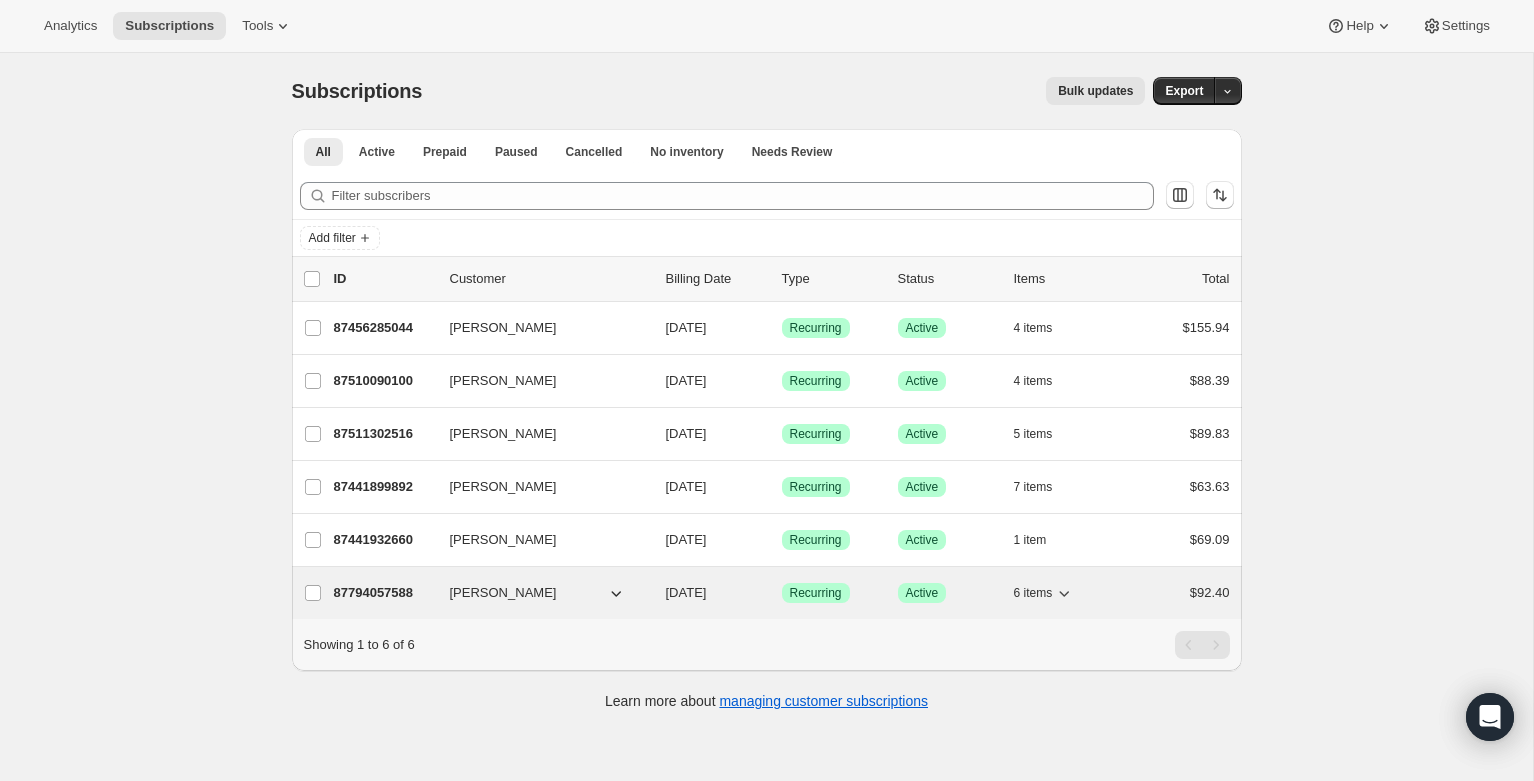 click on "87794057588" at bounding box center [384, 593] 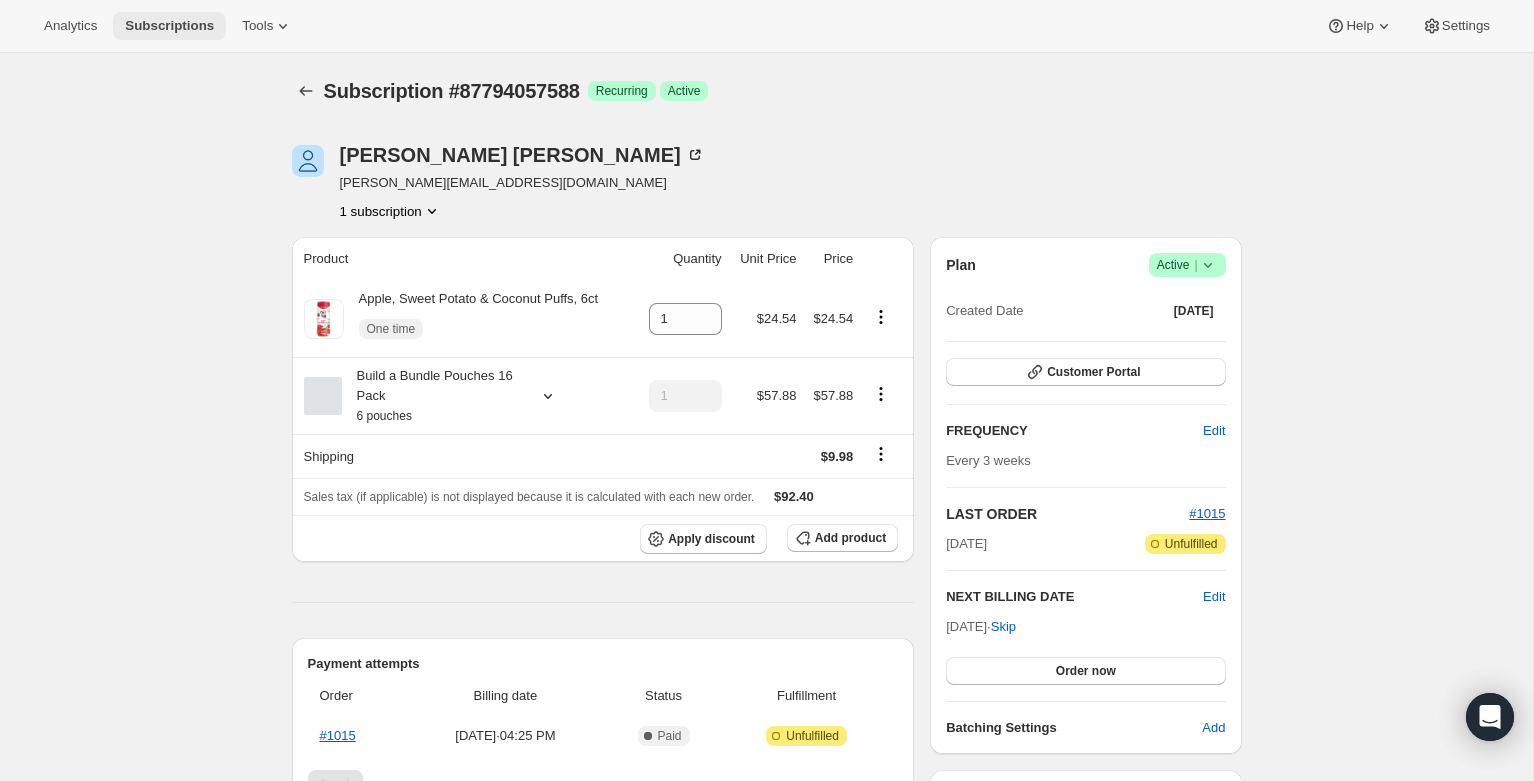 click on "Subscriptions" at bounding box center [169, 26] 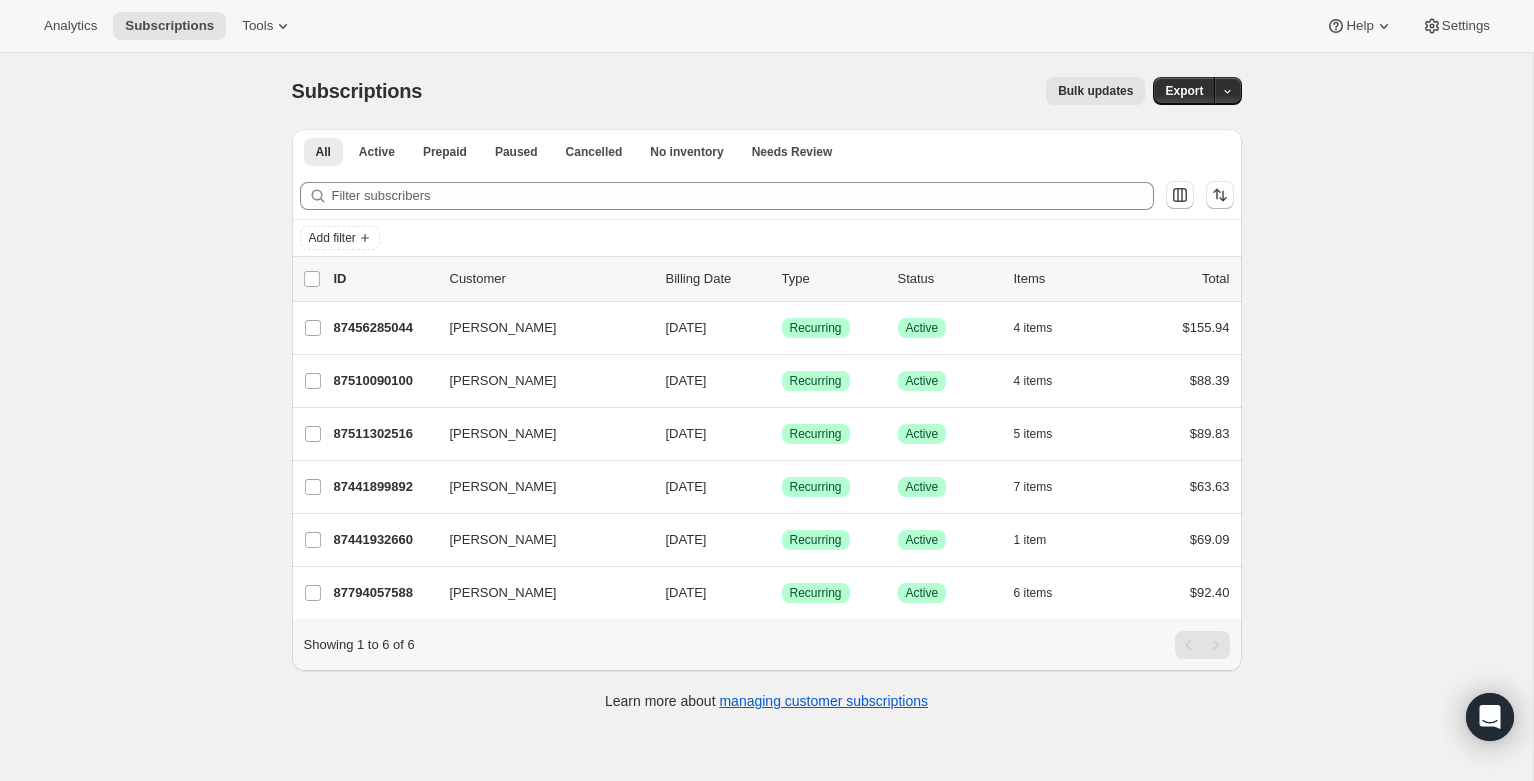 click on "Bulk updates" at bounding box center [1095, 91] 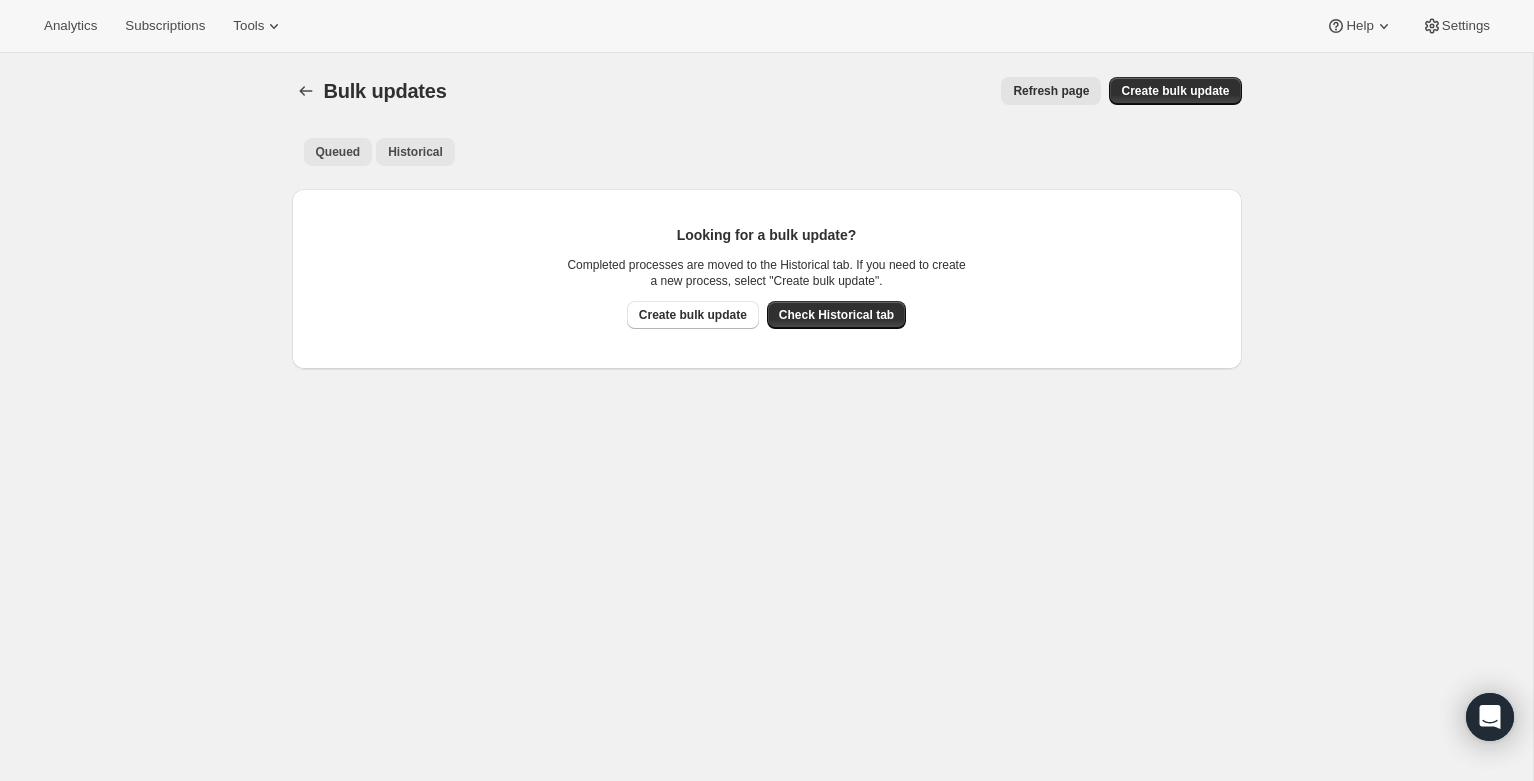 click on "Historical" at bounding box center [415, 152] 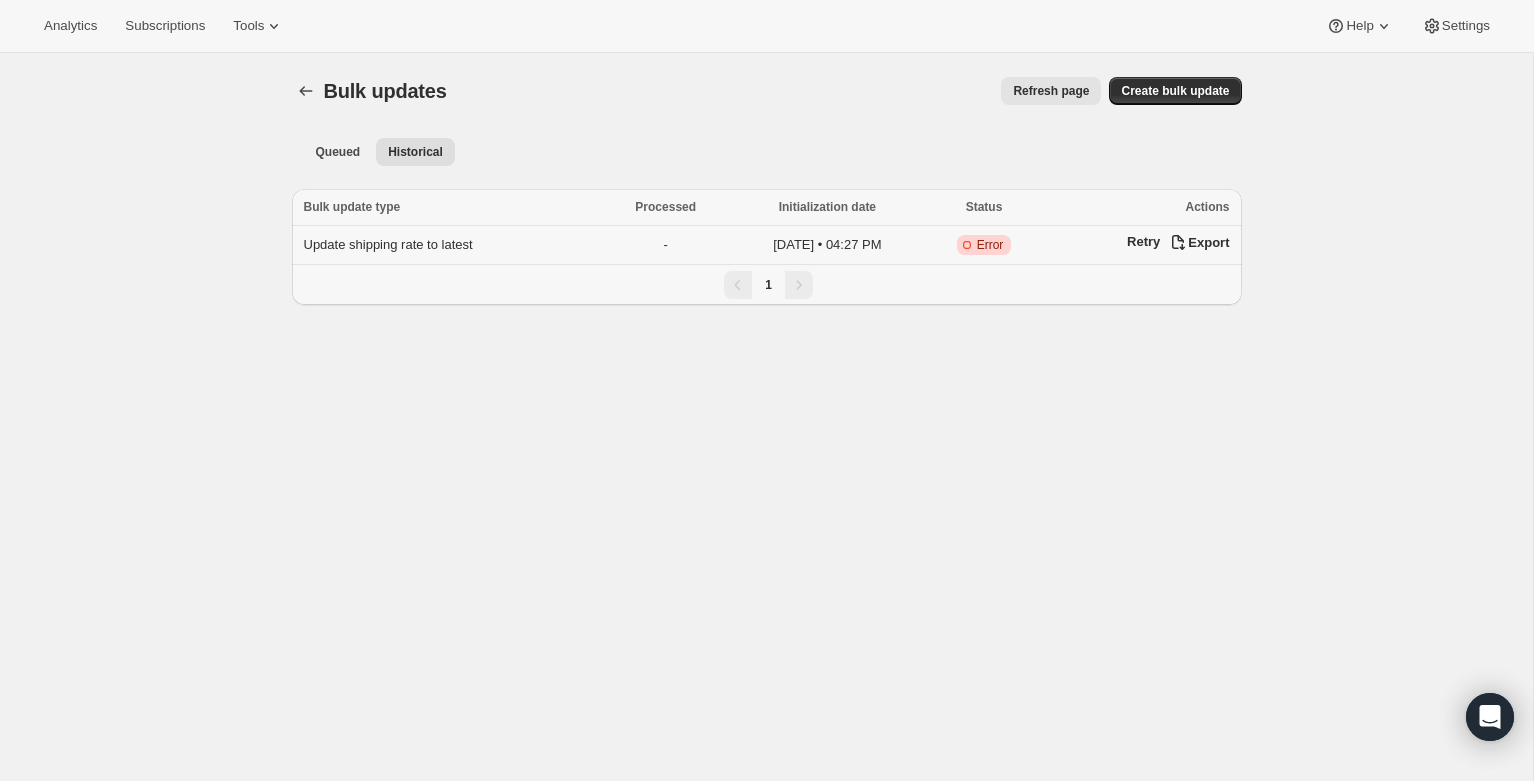 click on "Error" at bounding box center [990, 245] 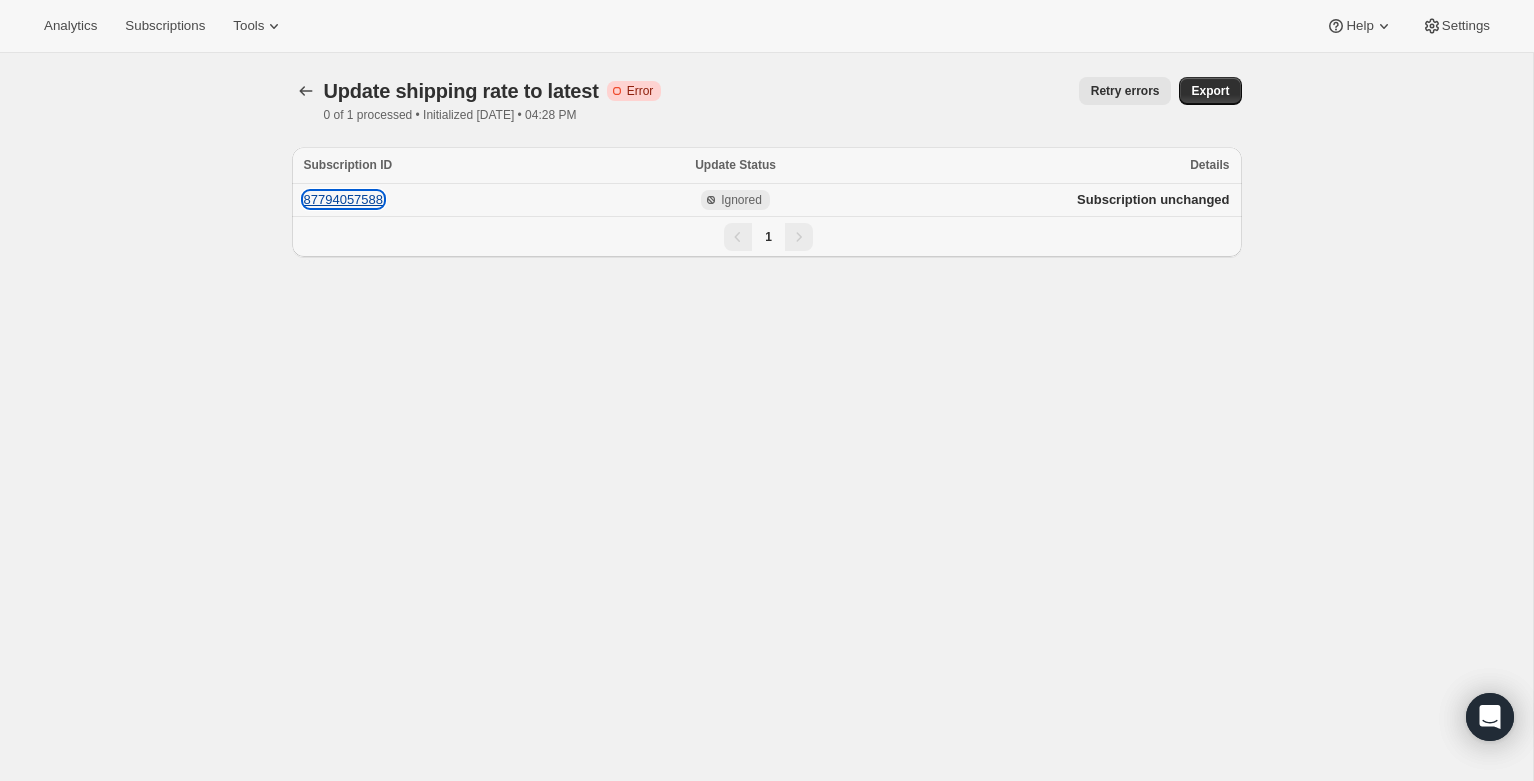click on "87794057588" at bounding box center (344, 199) 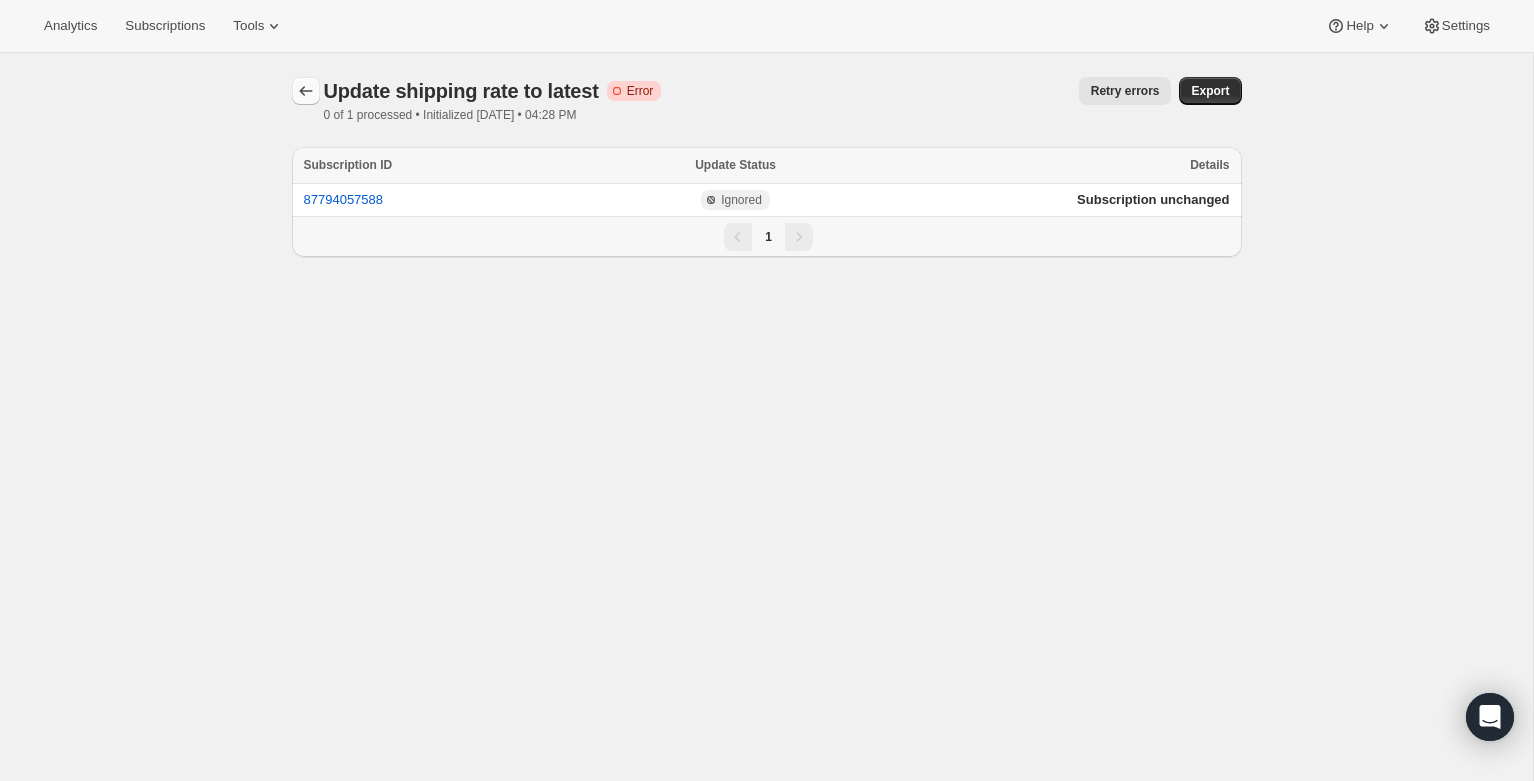 click 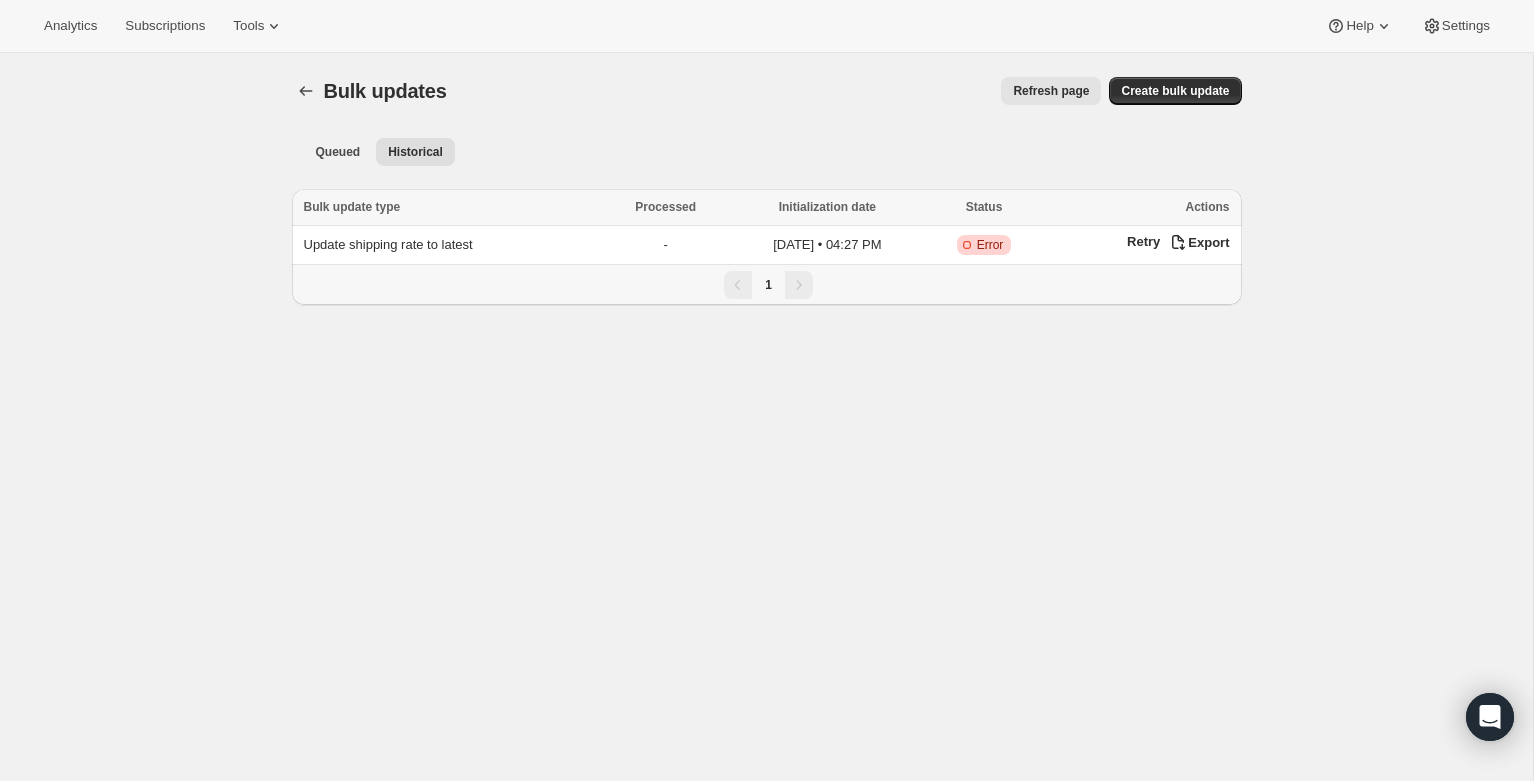 click 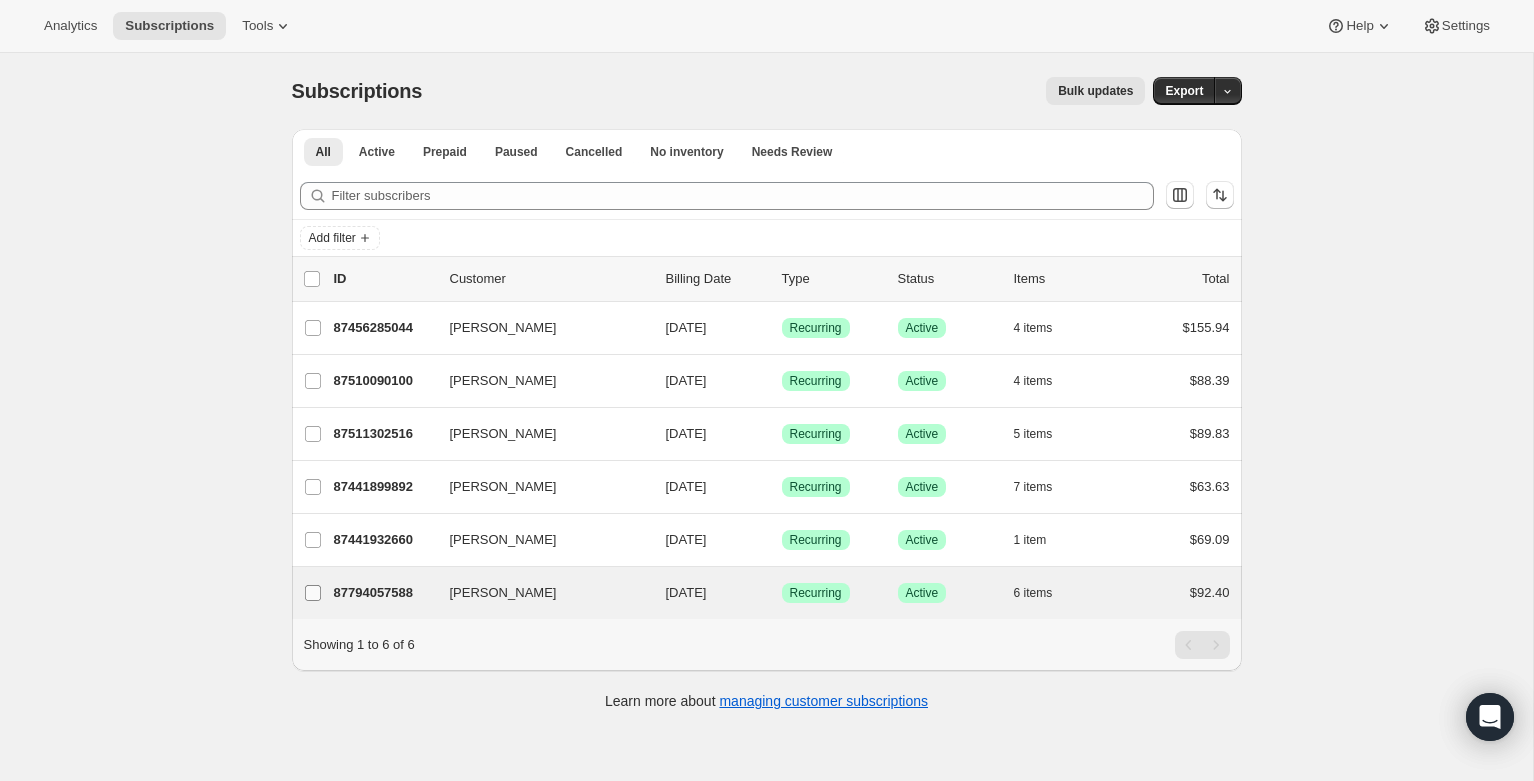click on "[PERSON_NAME]" at bounding box center (313, 593) 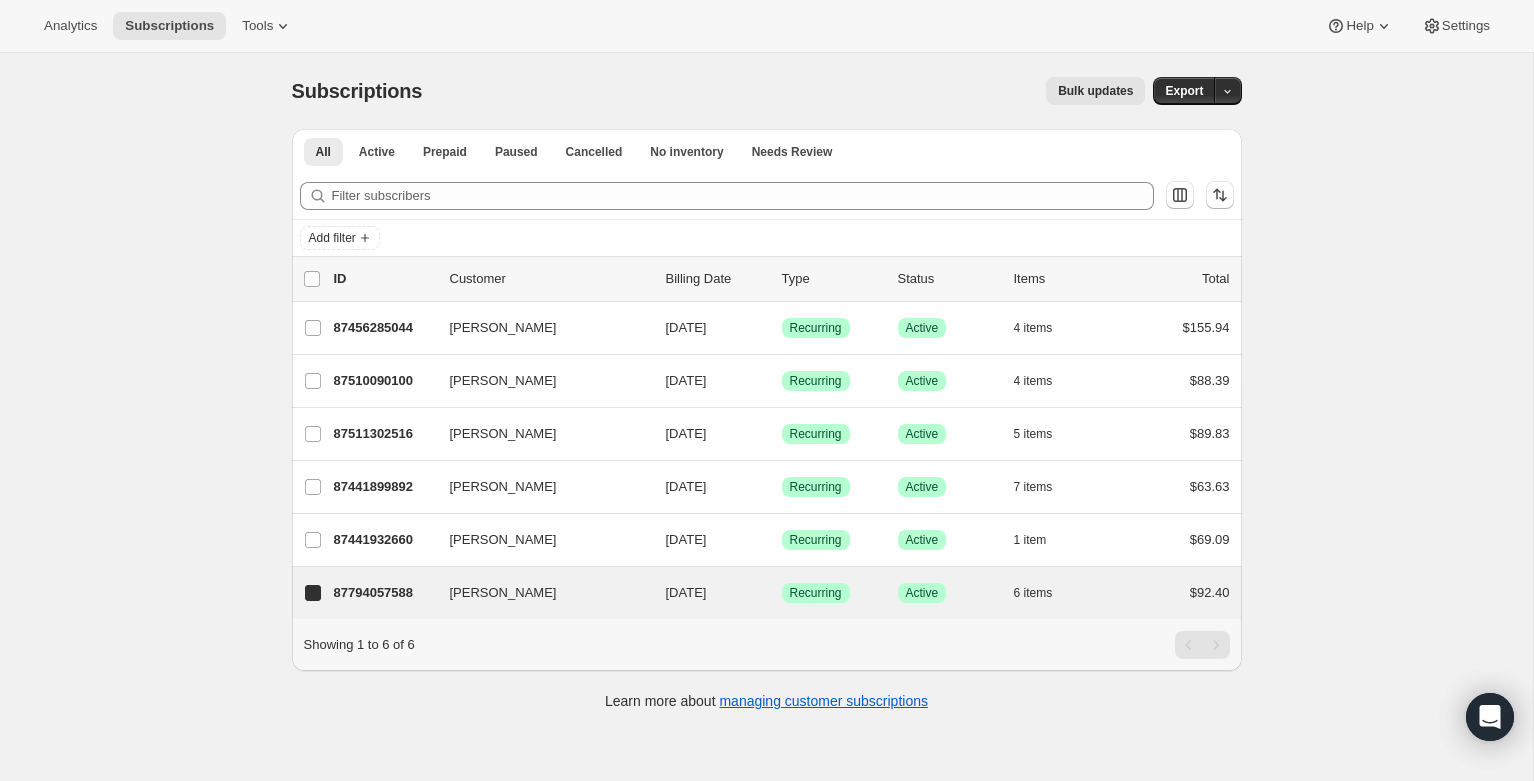 checkbox on "true" 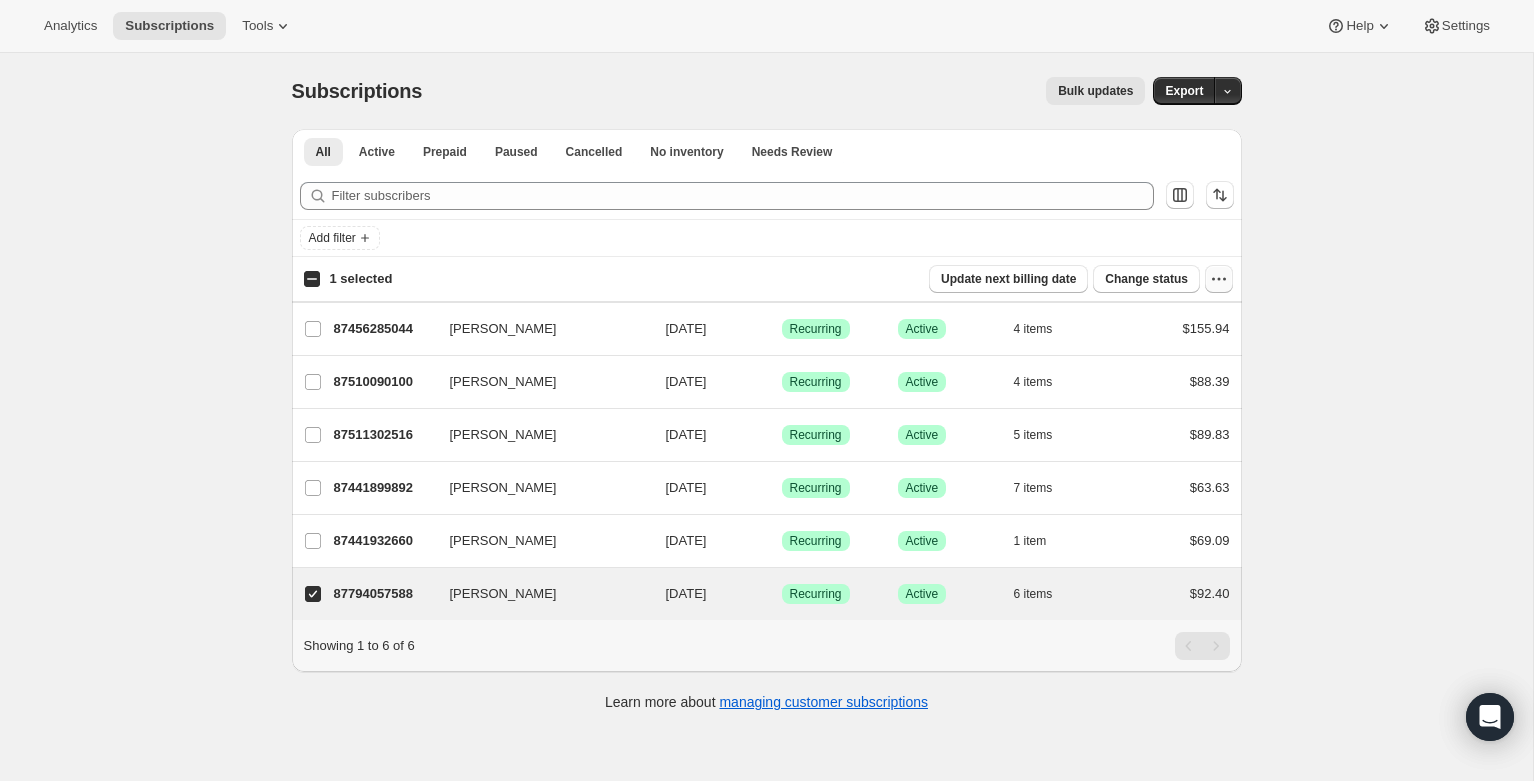 click at bounding box center [1219, 279] 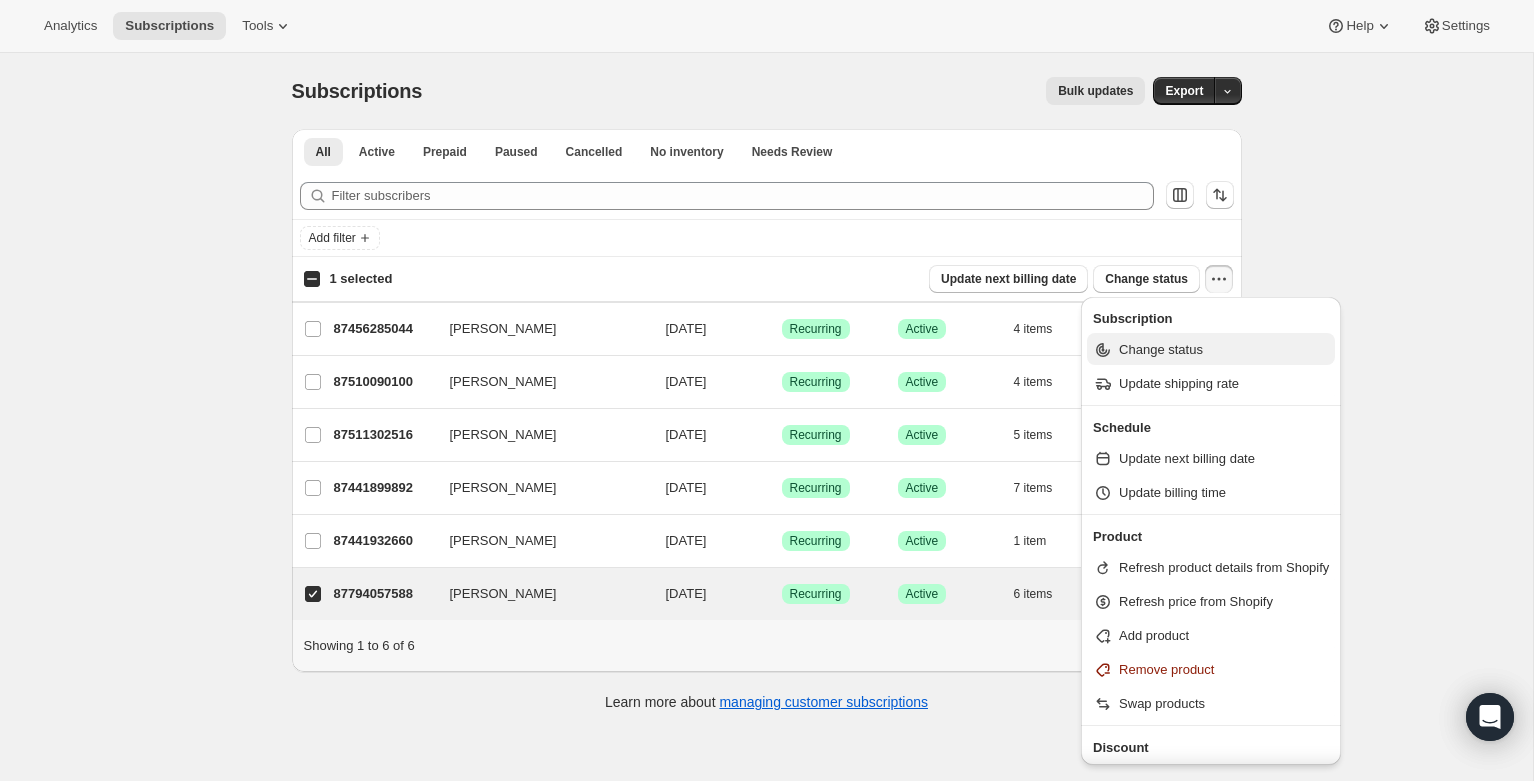 scroll, scrollTop: 35, scrollLeft: 0, axis: vertical 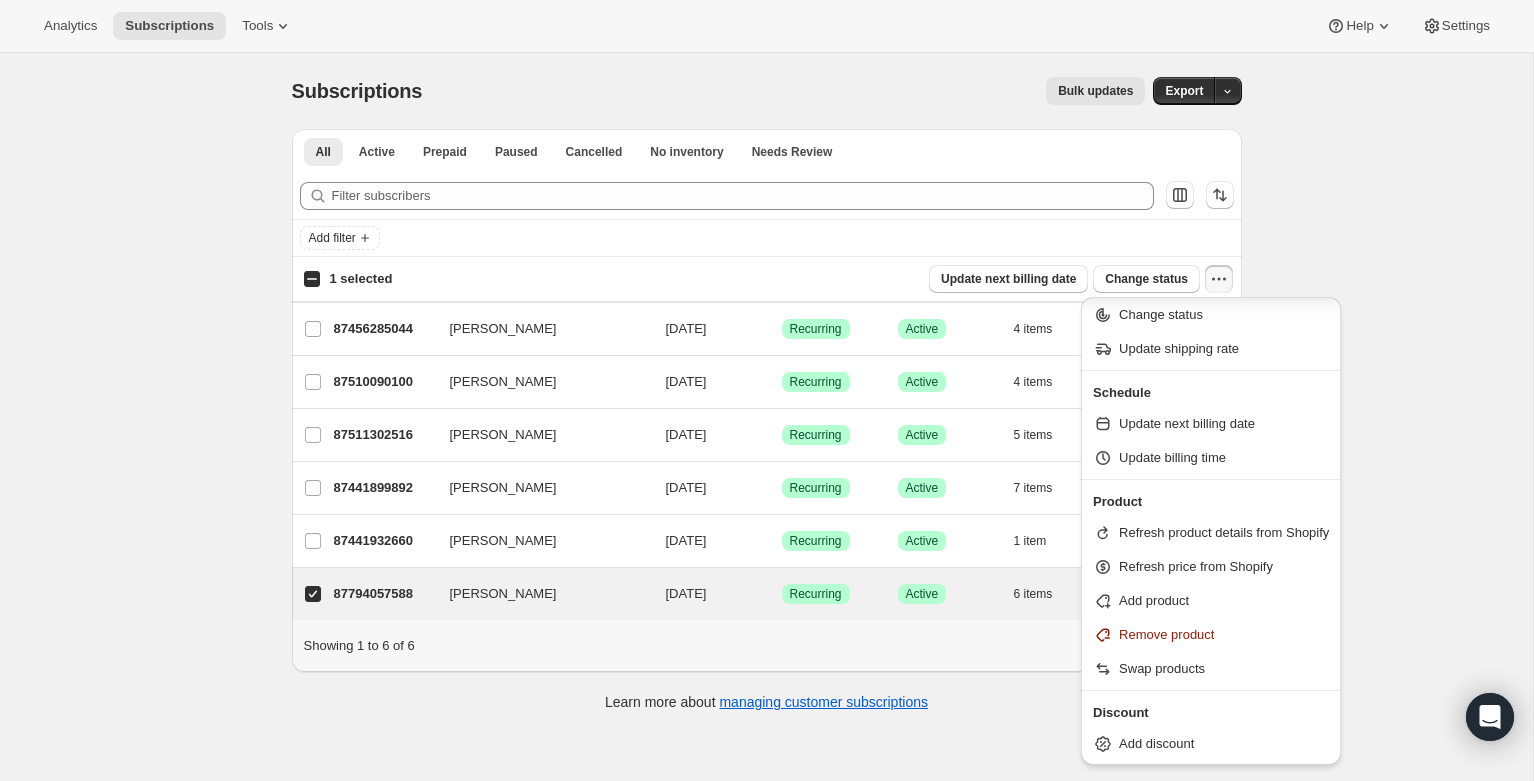 click on "Subscriptions. This page is ready Subscriptions Bulk updates More actions Bulk updates Export All Active Prepaid Paused Cancelled No inventory Needs Review   More views All Active Prepaid Paused Cancelled No inventory Needs Review   More views Filter subscribers Add filter   1 selected Update next billing date Change status Showing 7 subscriptions Select all 7 subscriptions Showing 7 subscriptions Select Select all 7 subscriptions 1 selected list header ID Customer Billing Date Type Status Items Total [PERSON_NAME] 87456285044 [PERSON_NAME] [DATE] Success Recurring Success Active 4   items $155.94 [PERSON_NAME] 87510090100 [PERSON_NAME] [DATE] Success Recurring Success Active 4   items $88.39 [PERSON_NAME] 87511302516 [PERSON_NAME] [DATE] Success Recurring Success Active 5   items $89.83 [PERSON_NAME] 87441899892 [PERSON_NAME] [DATE] Success Recurring Success Active 7   items $63.63 [PERSON_NAME] 87441932660 [PERSON_NAME] [DATE] Success Recurring Success Active 1   item" at bounding box center [766, 443] 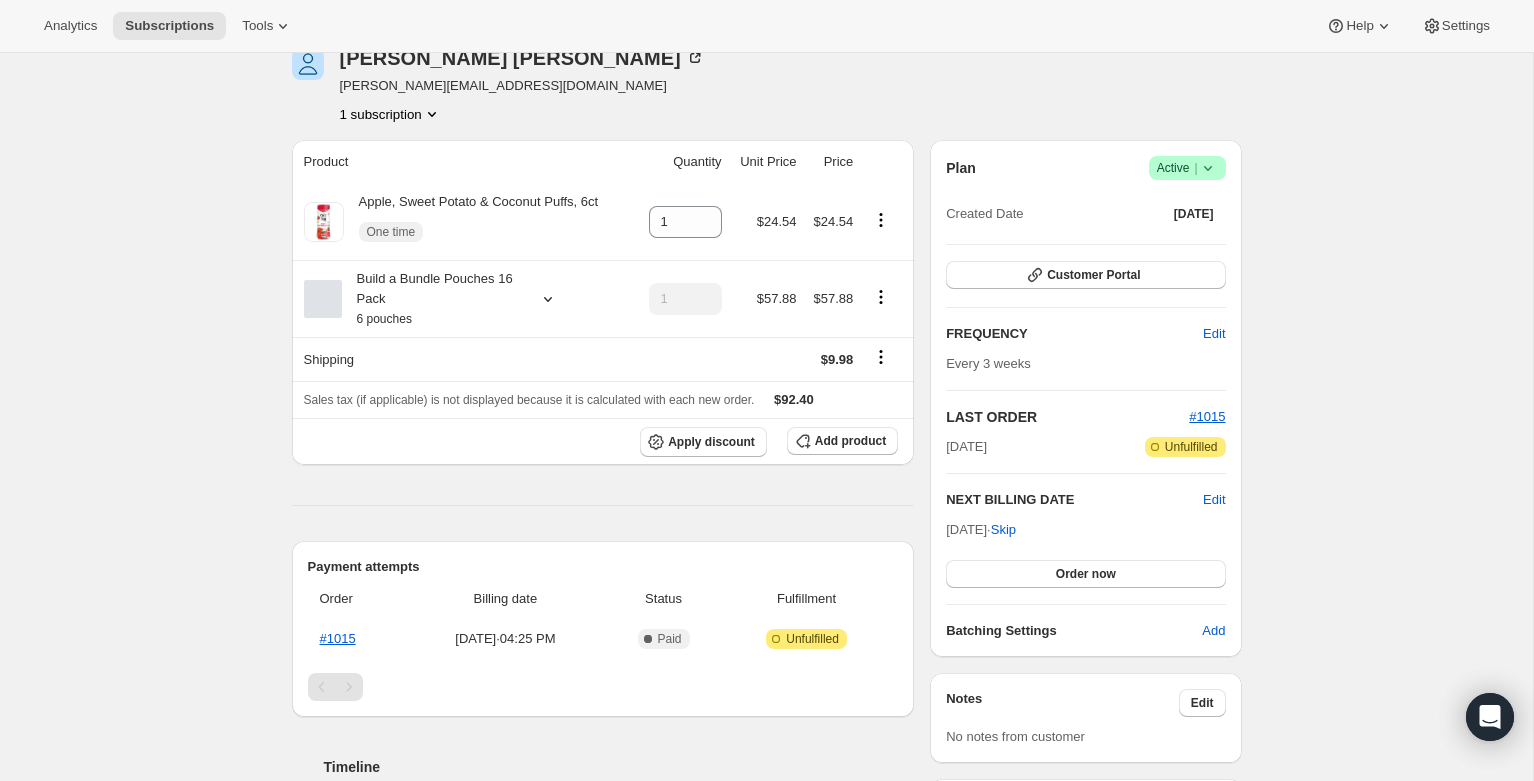scroll, scrollTop: 0, scrollLeft: 0, axis: both 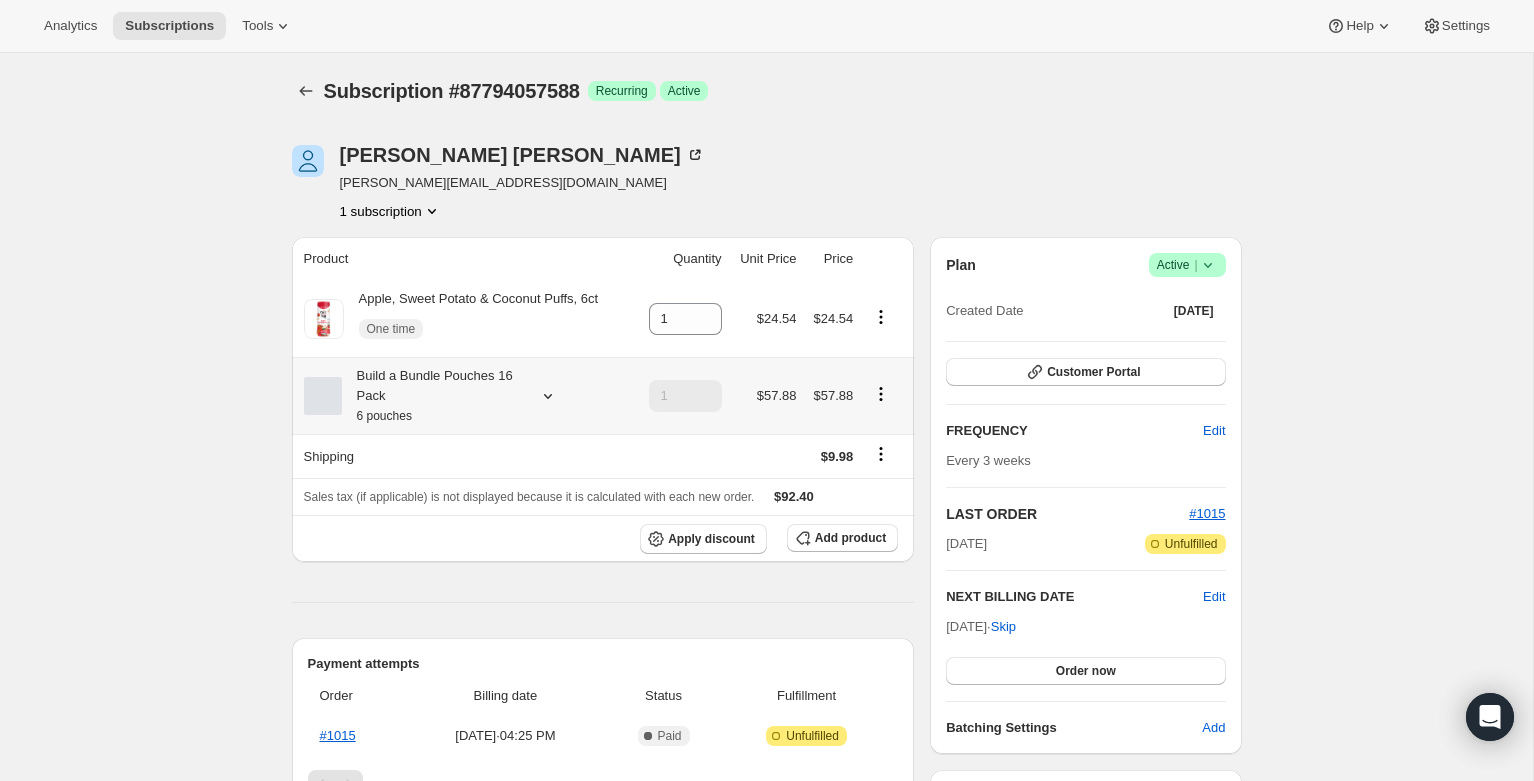click 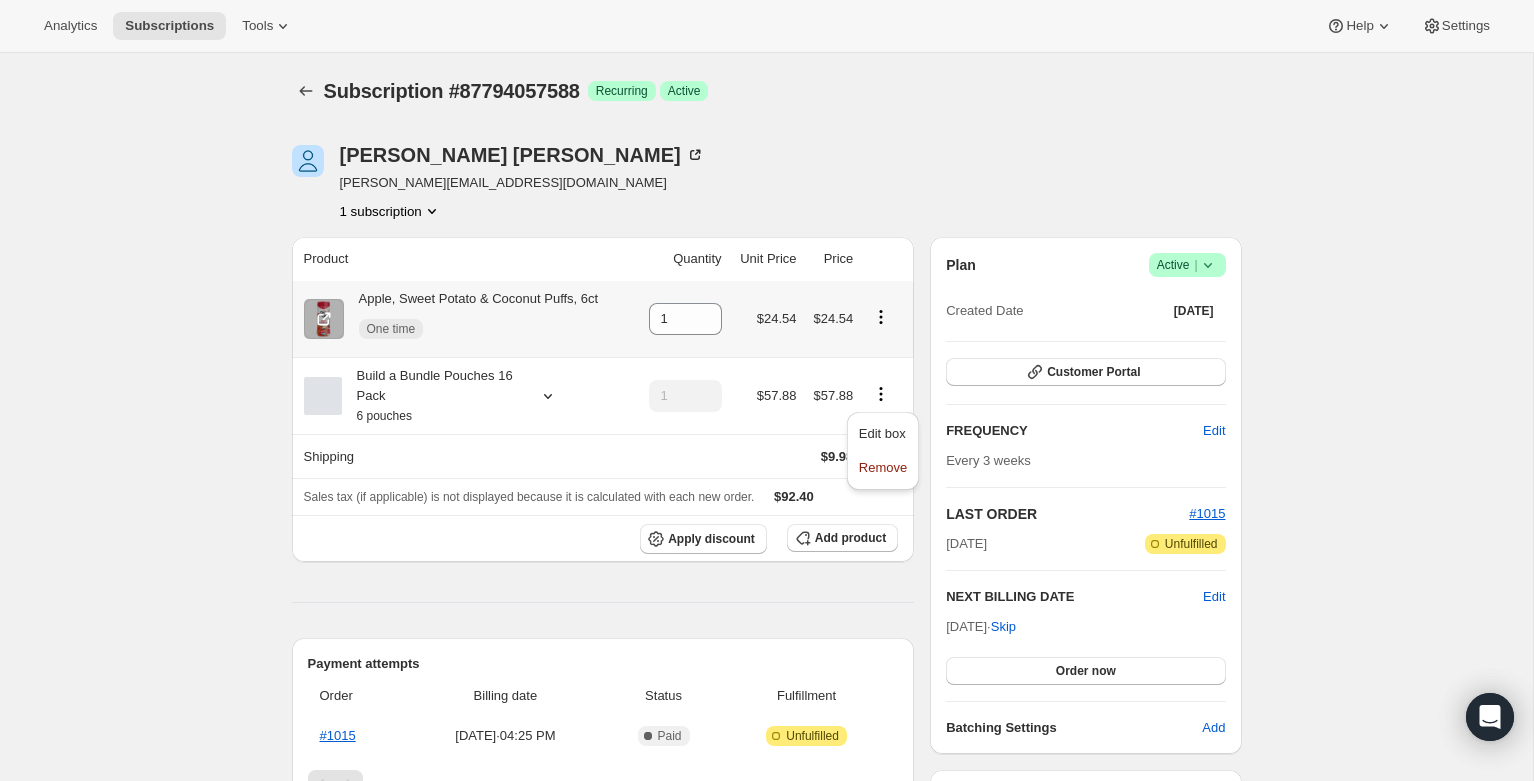 click 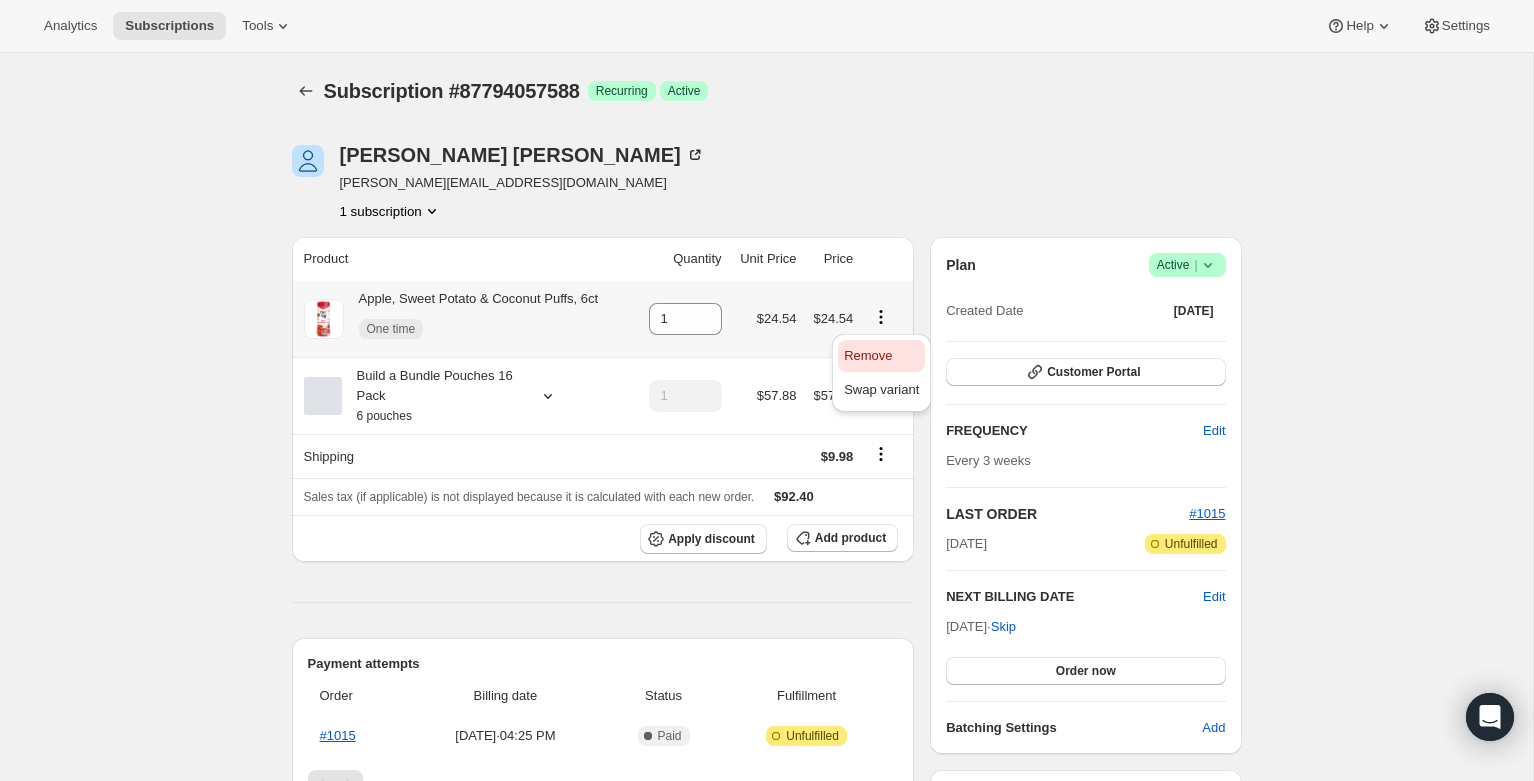click on "Remove" at bounding box center (881, 356) 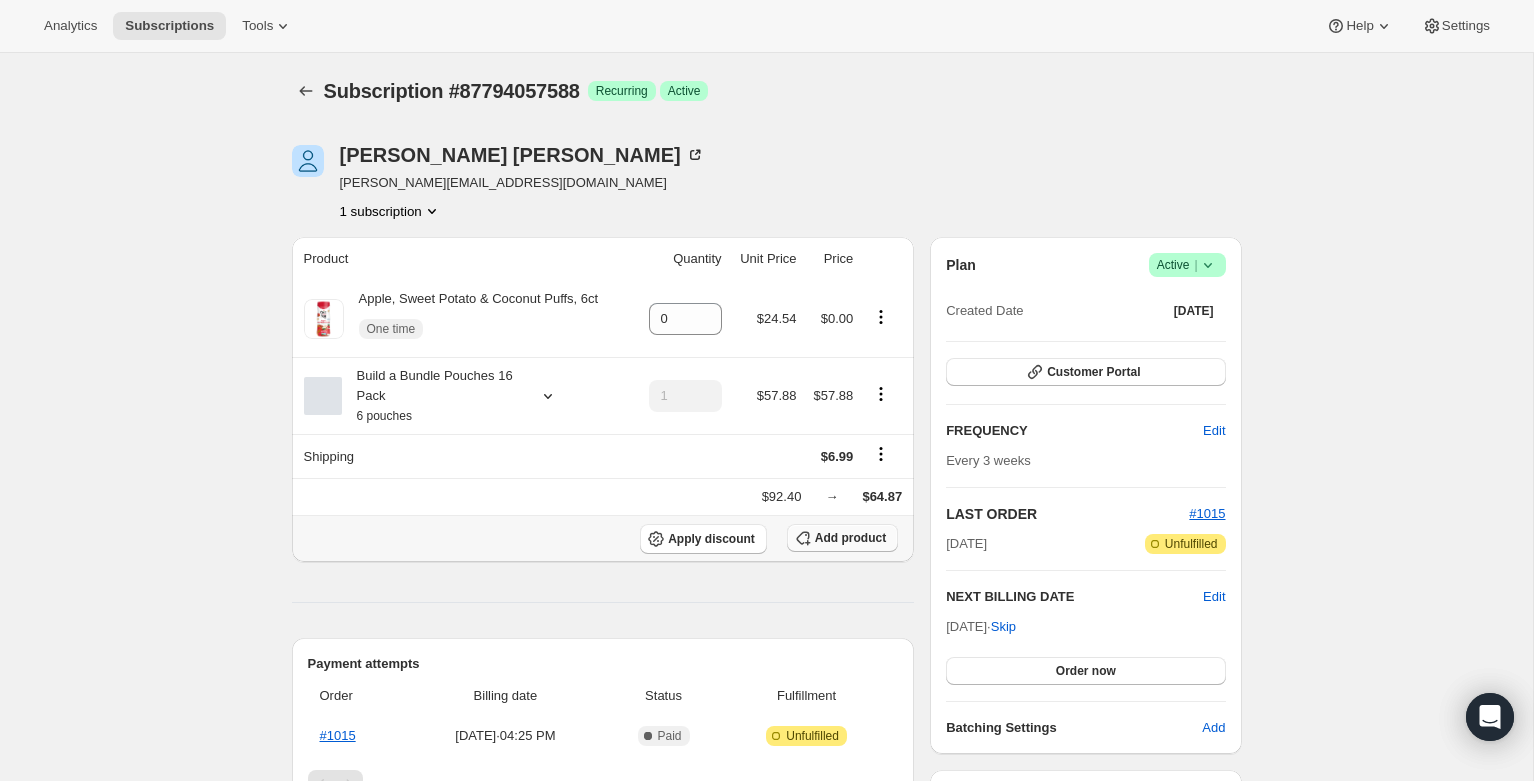 click on "Add product" at bounding box center (850, 538) 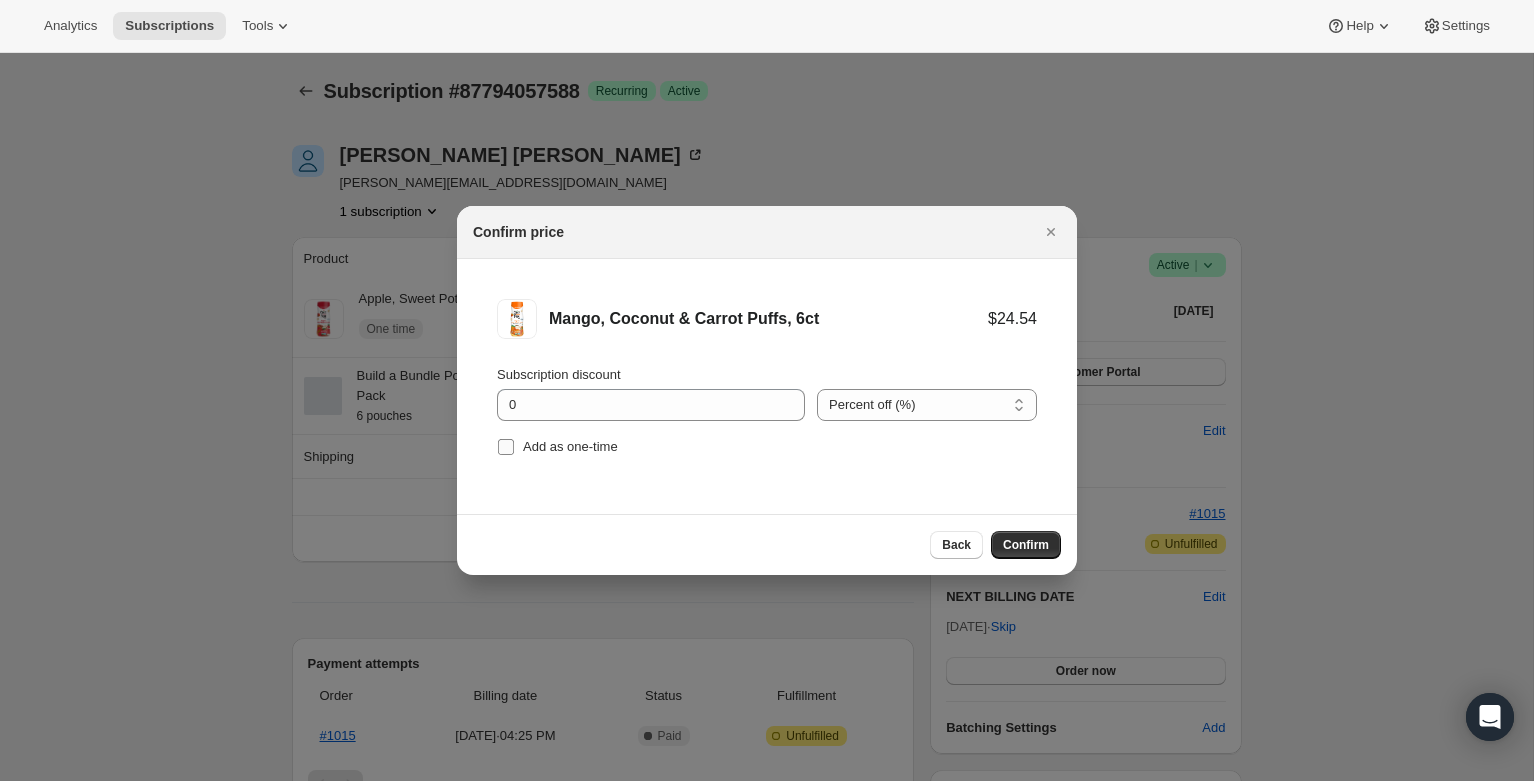 drag, startPoint x: 581, startPoint y: 447, endPoint x: 593, endPoint y: 452, distance: 13 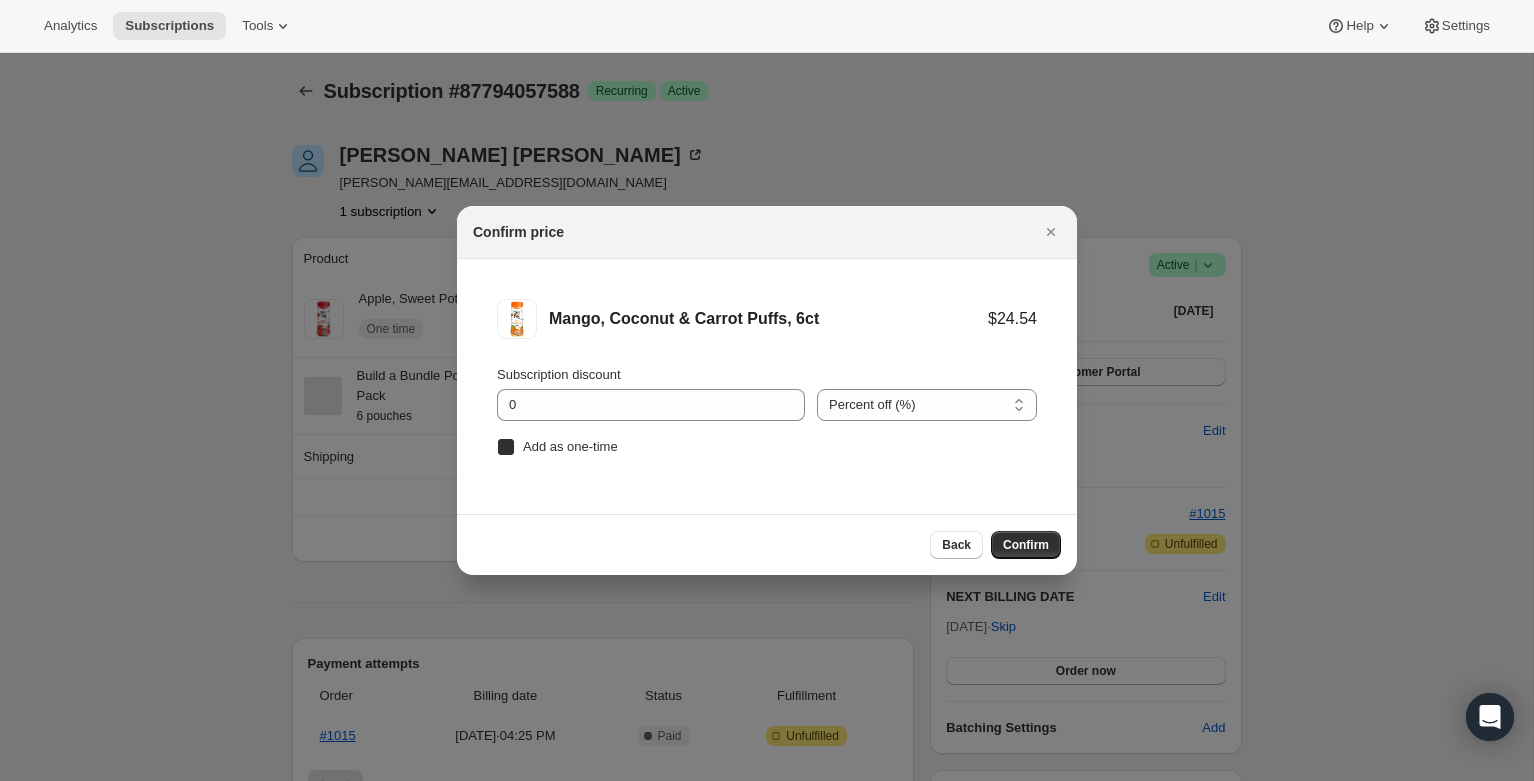 checkbox on "true" 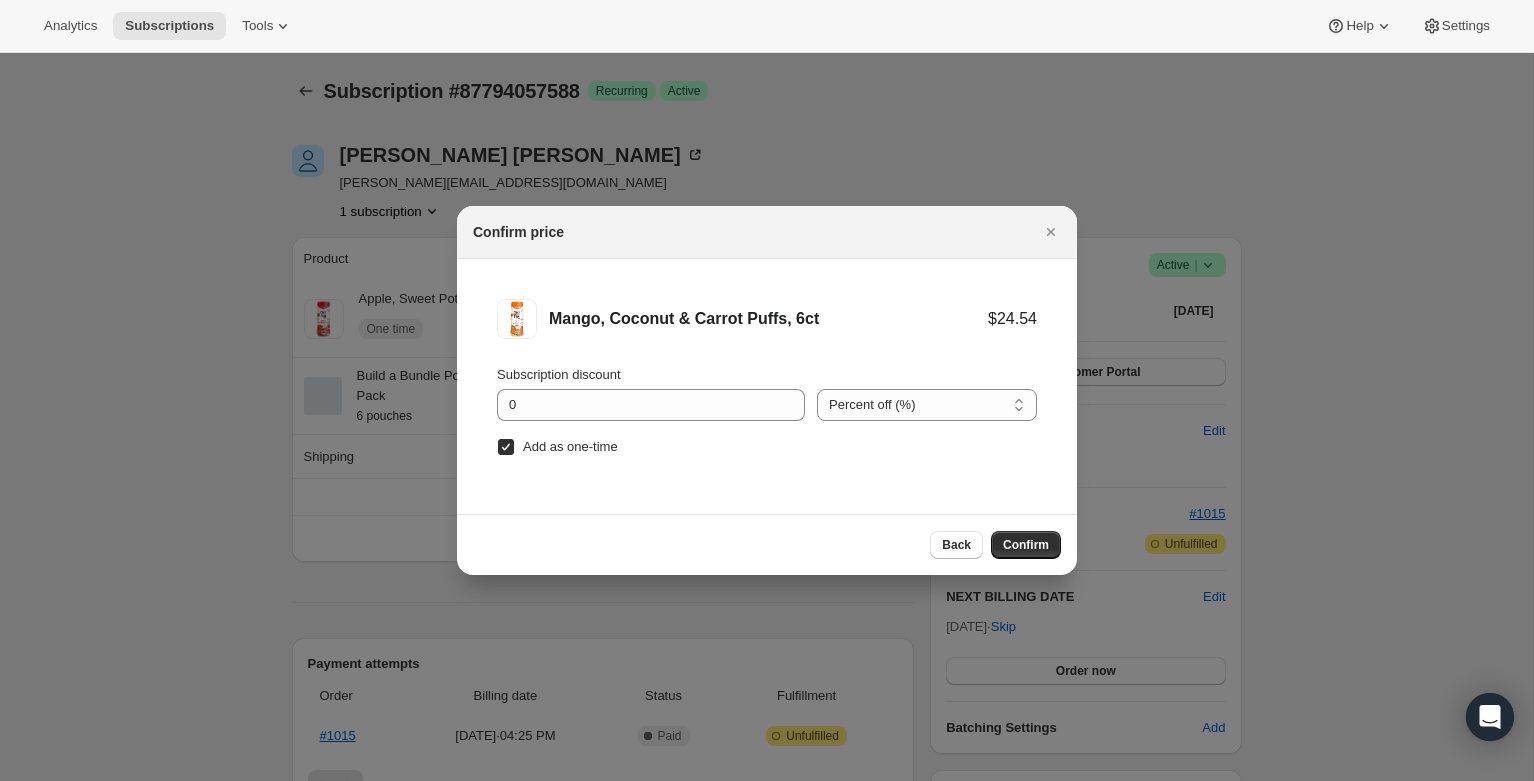 drag, startPoint x: 1008, startPoint y: 549, endPoint x: 986, endPoint y: 528, distance: 30.413813 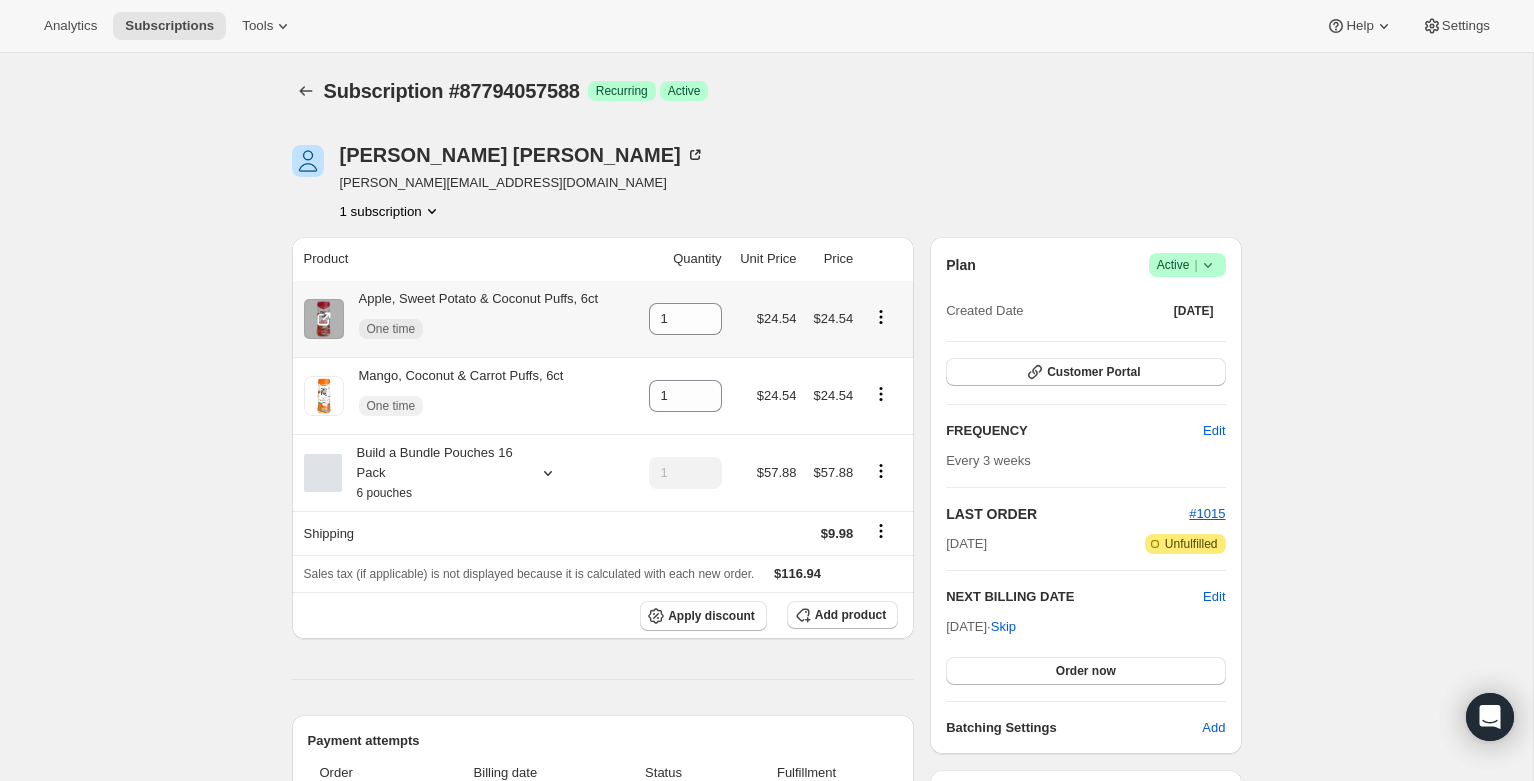 click 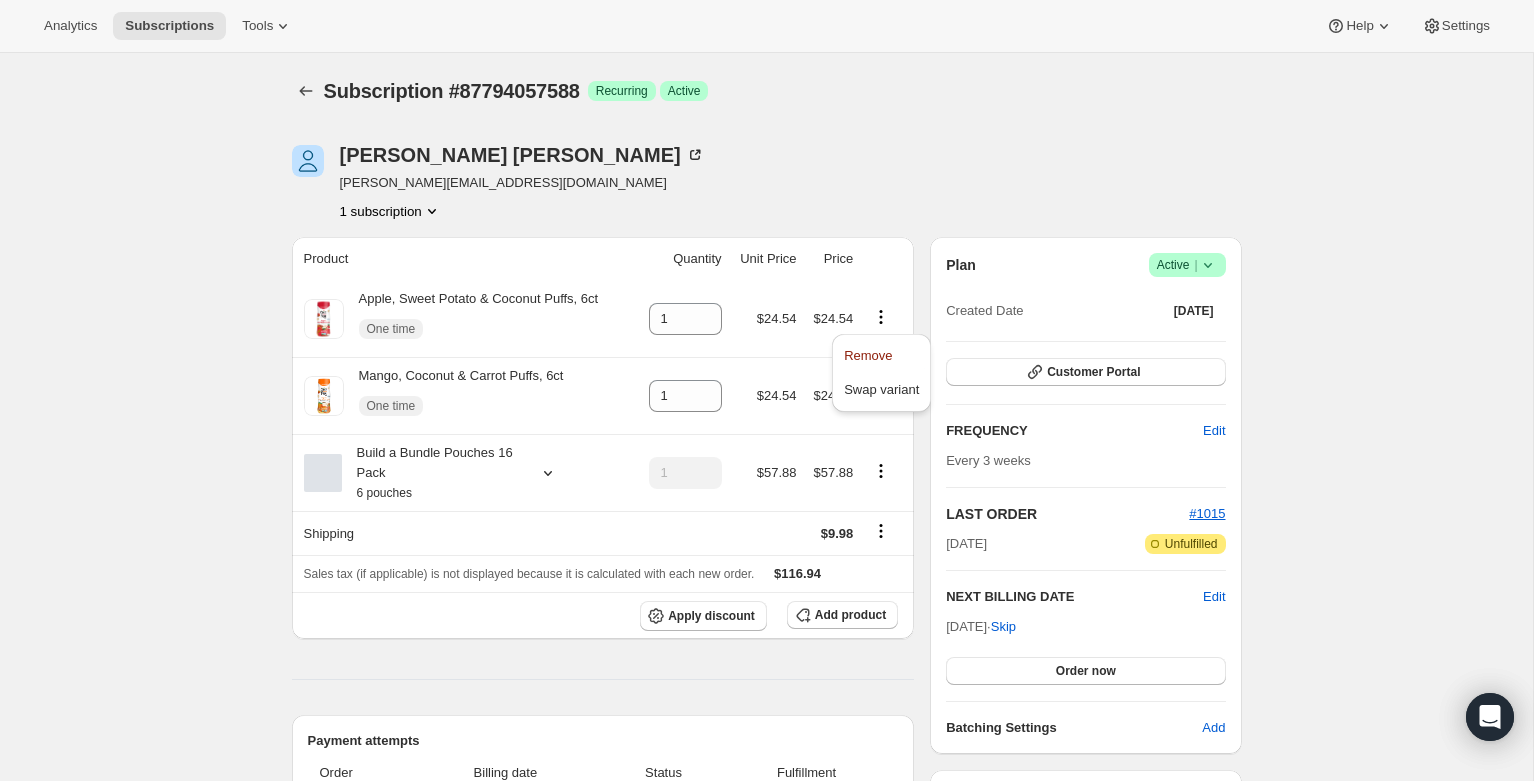 click on "[PERSON_NAME] [PERSON_NAME][EMAIL_ADDRESS][DOMAIN_NAME] 1 subscription" at bounding box center (624, 183) 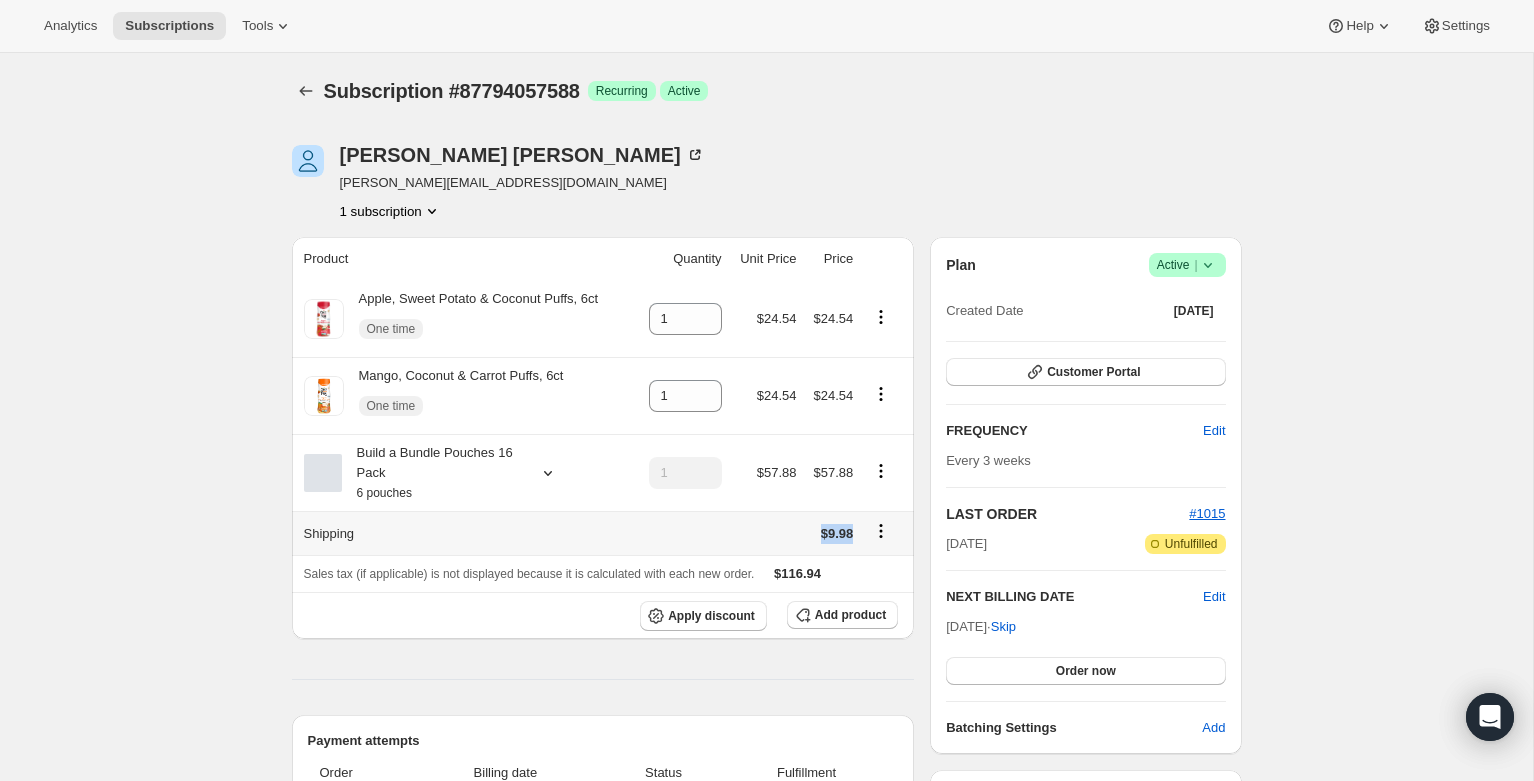 drag, startPoint x: 819, startPoint y: 536, endPoint x: 858, endPoint y: 538, distance: 39.051247 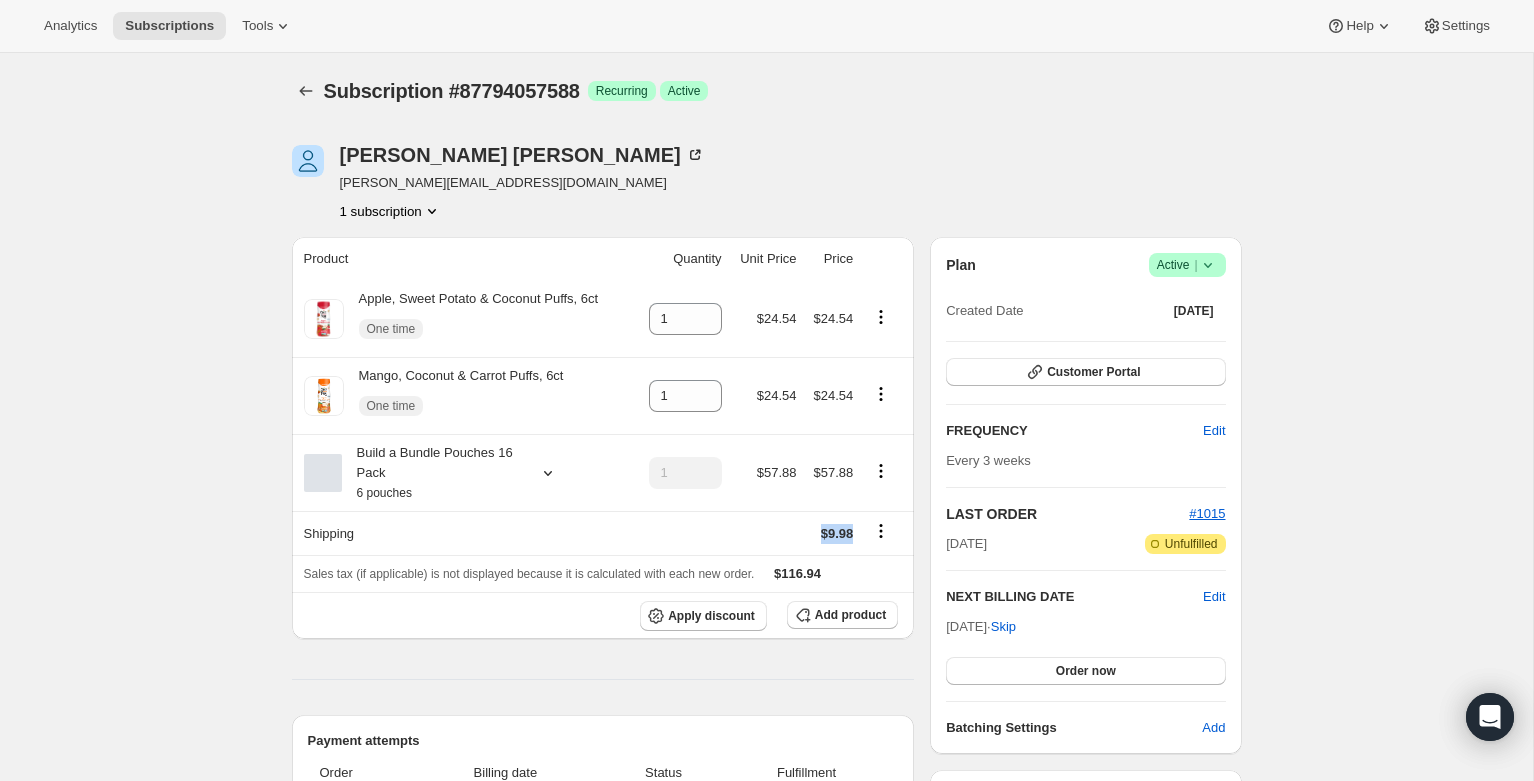 copy on "$9.98" 